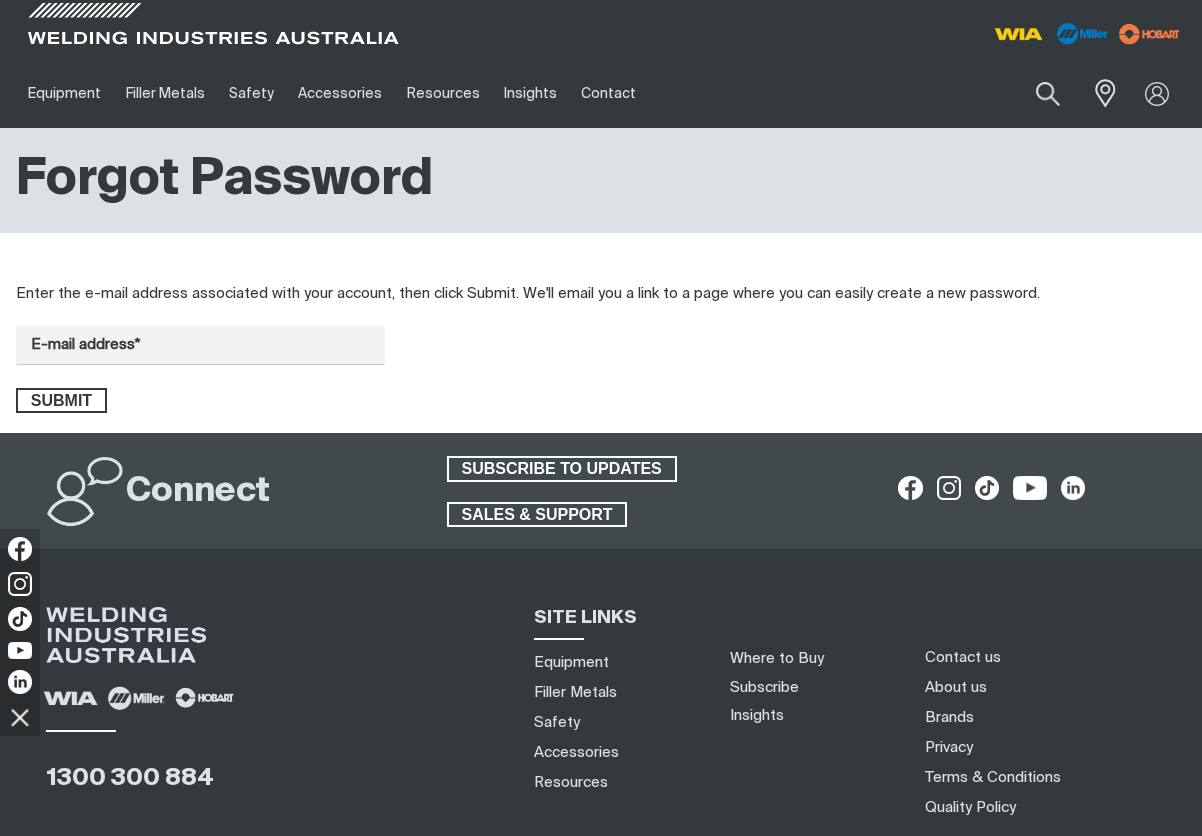 scroll, scrollTop: 0, scrollLeft: 0, axis: both 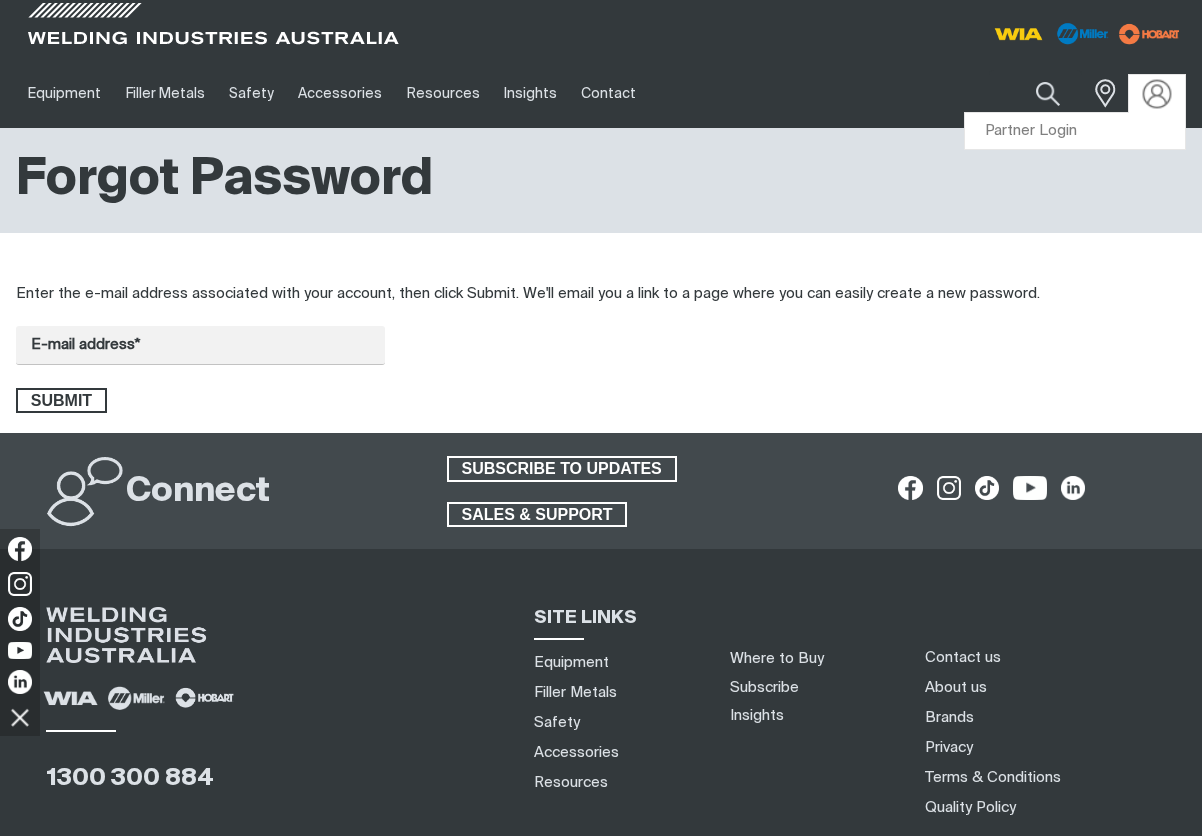 click at bounding box center (1157, 93) 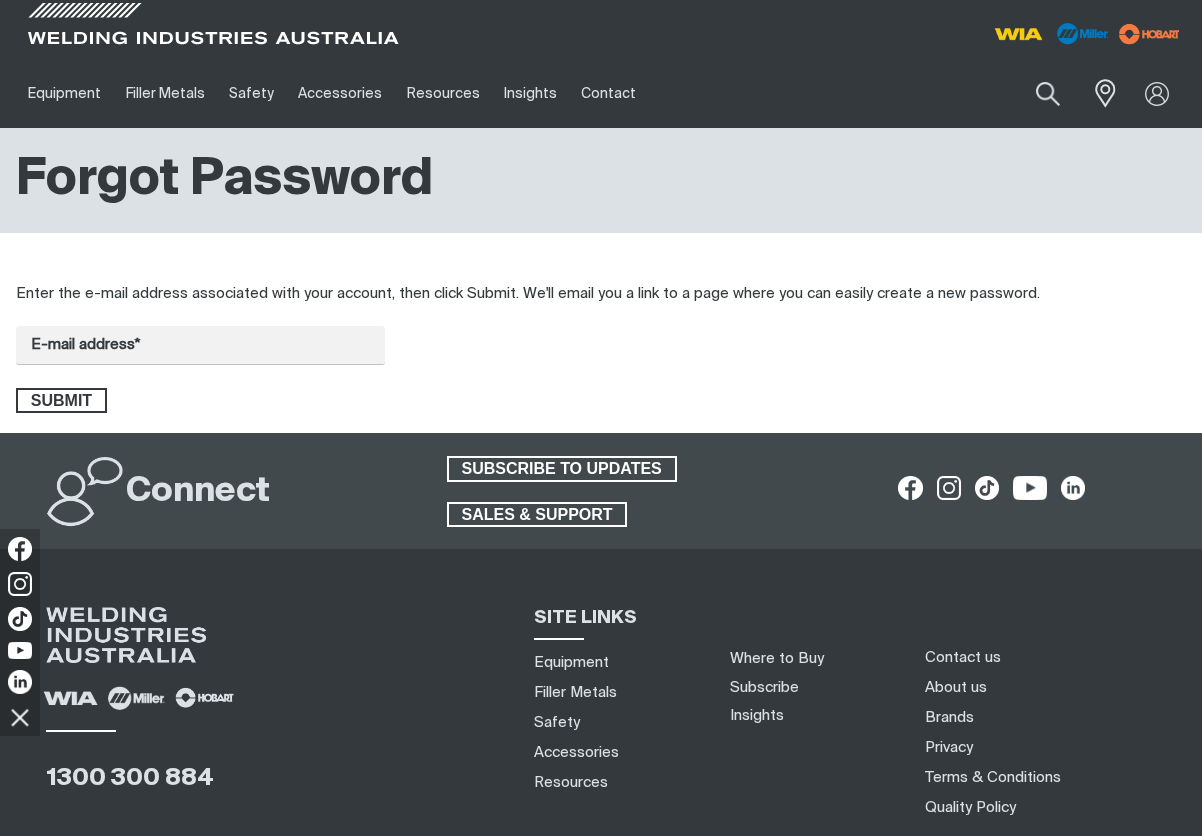click on "Search When search results are available use up and down arrows to review and enter to select. Touch device users explore by touch. Partner Login" at bounding box center [1040, 93] 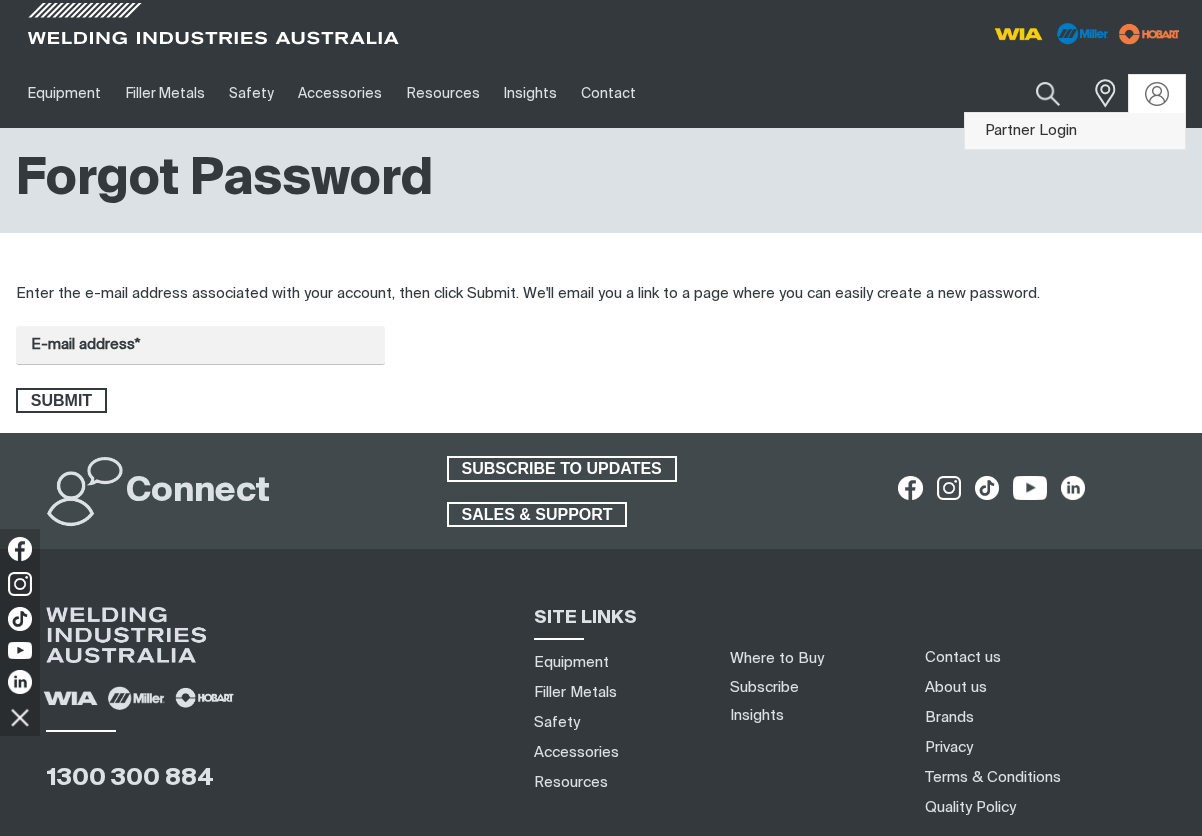 click on "Partner Login" at bounding box center [1075, 131] 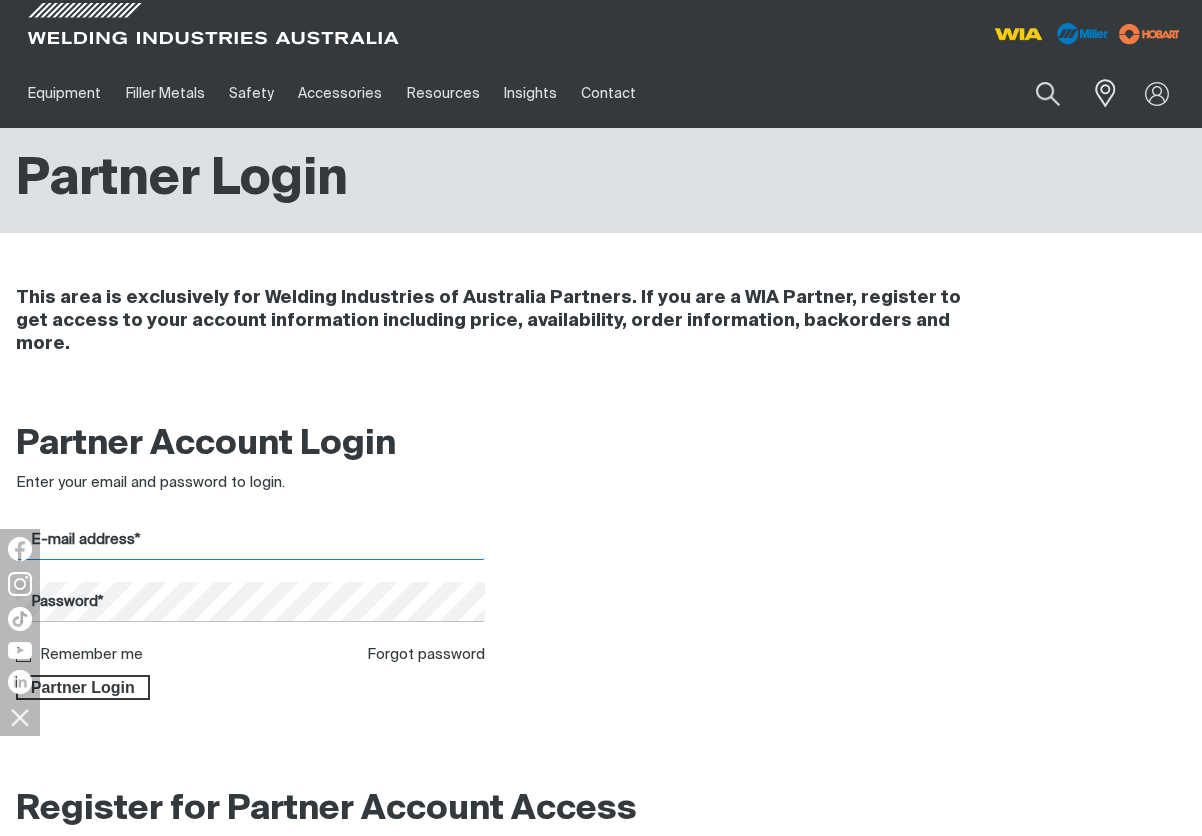 type on "[EMAIL_ADDRESS][DOMAIN_NAME]" 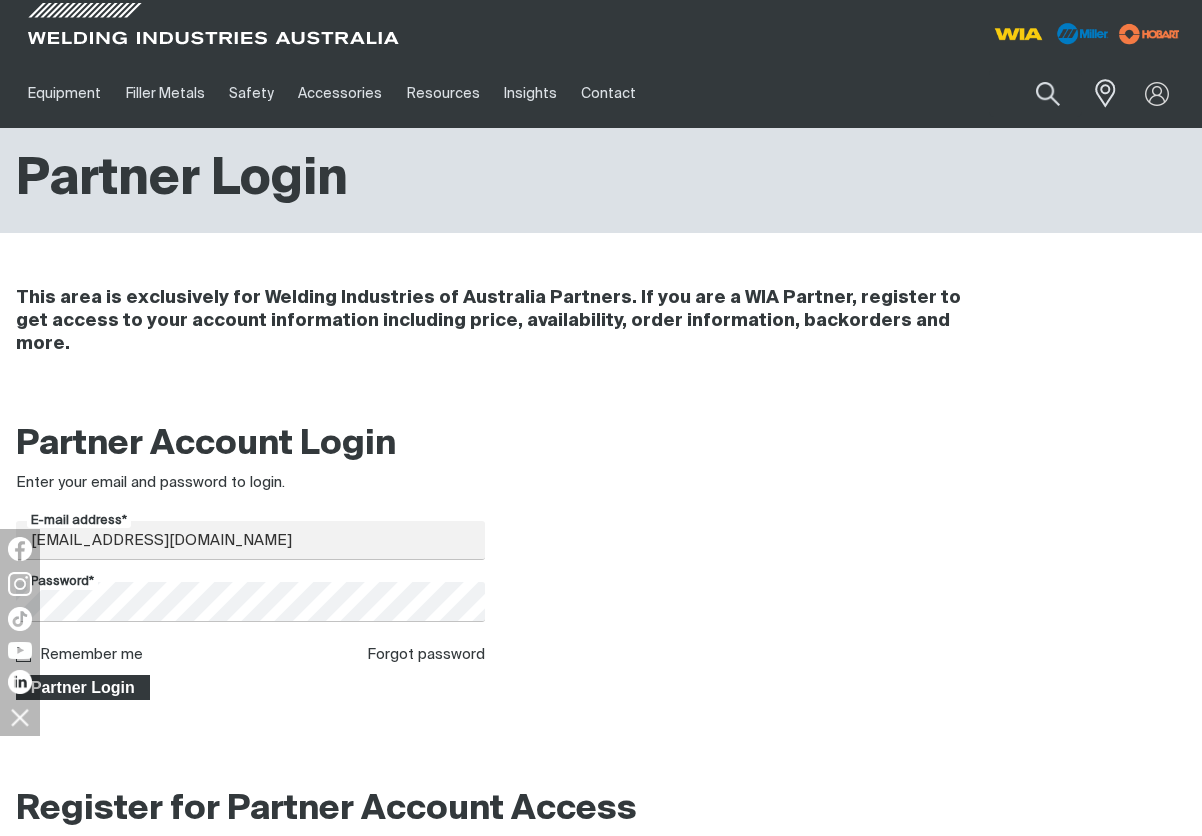 click on "Partner Login" at bounding box center [83, 688] 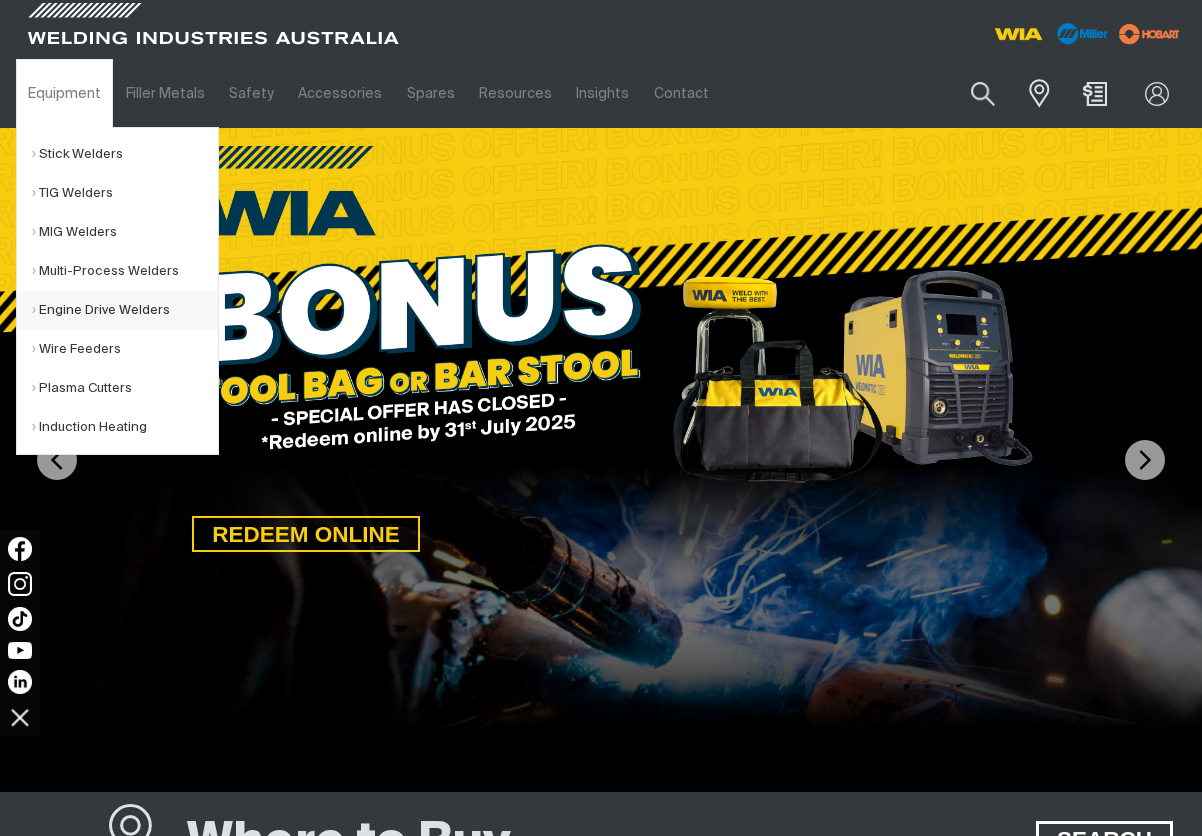 click on "Engine Drive Welders" at bounding box center (125, 310) 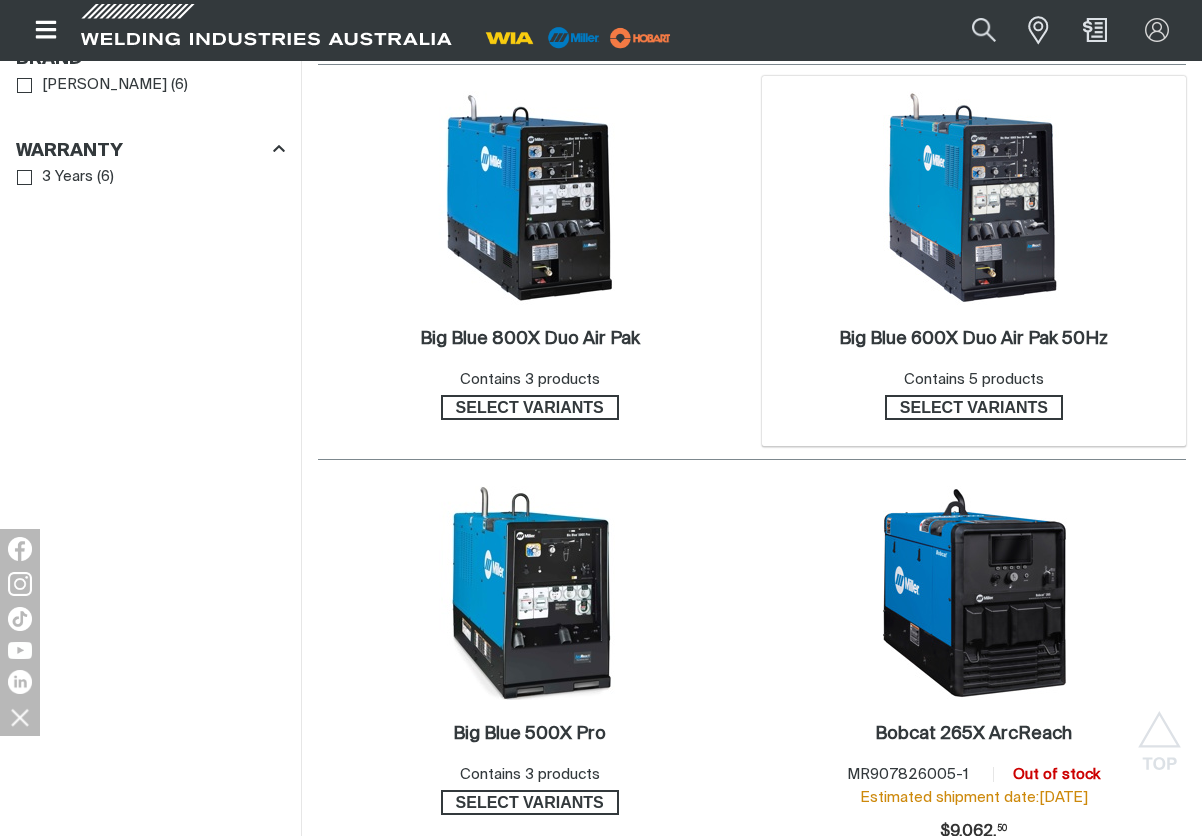 scroll, scrollTop: 1400, scrollLeft: 0, axis: vertical 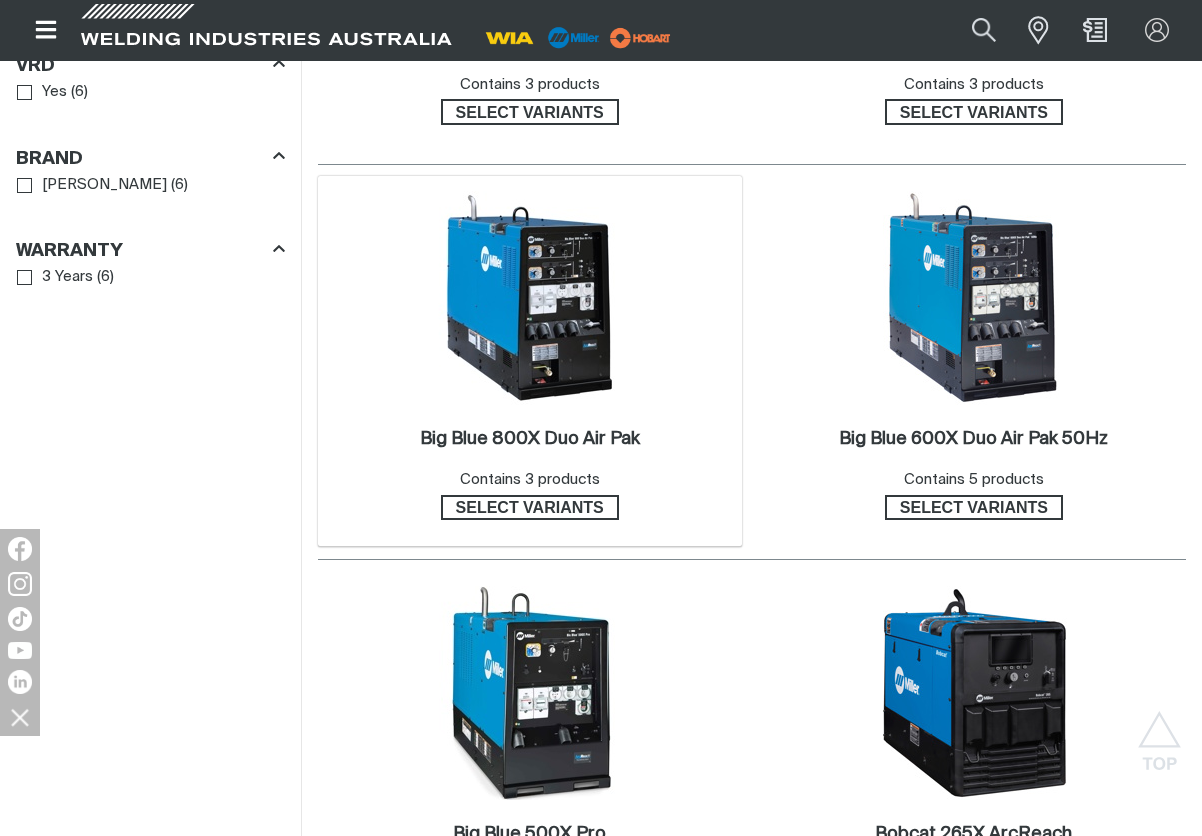 click at bounding box center [530, 298] 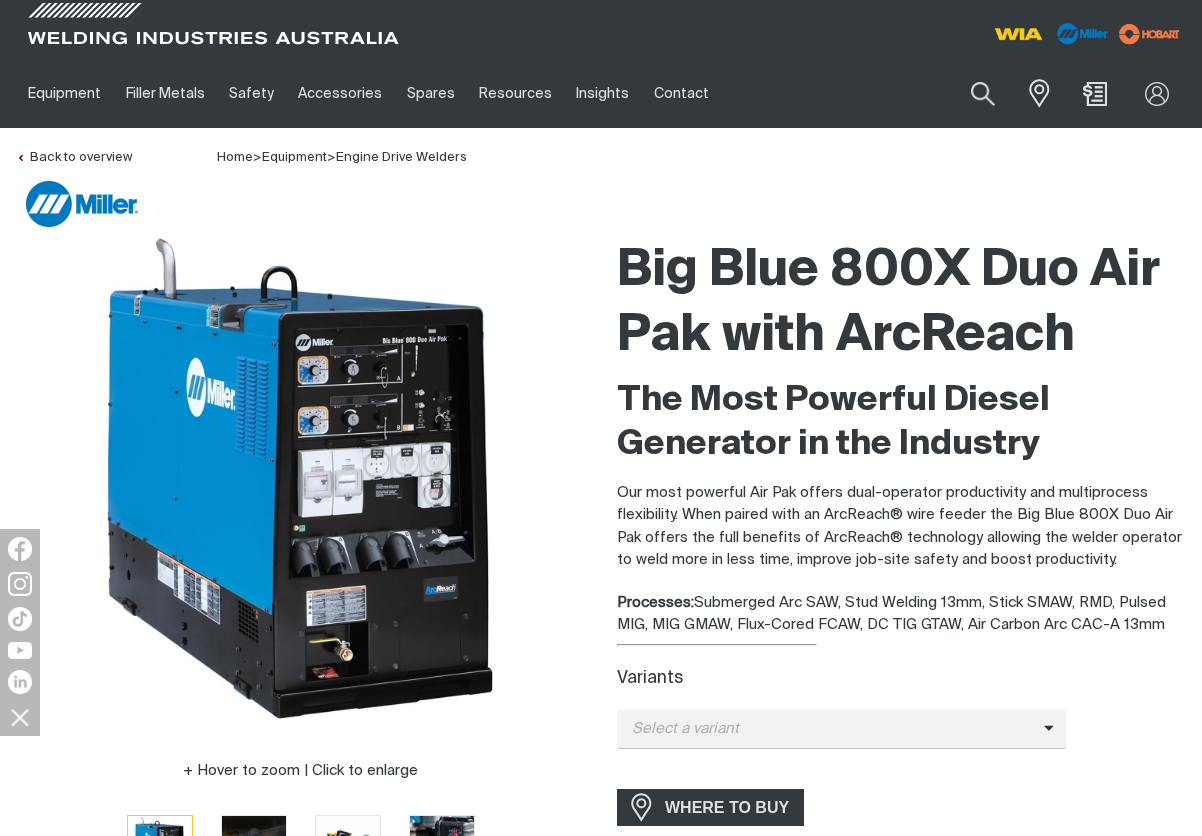 scroll, scrollTop: 400, scrollLeft: 0, axis: vertical 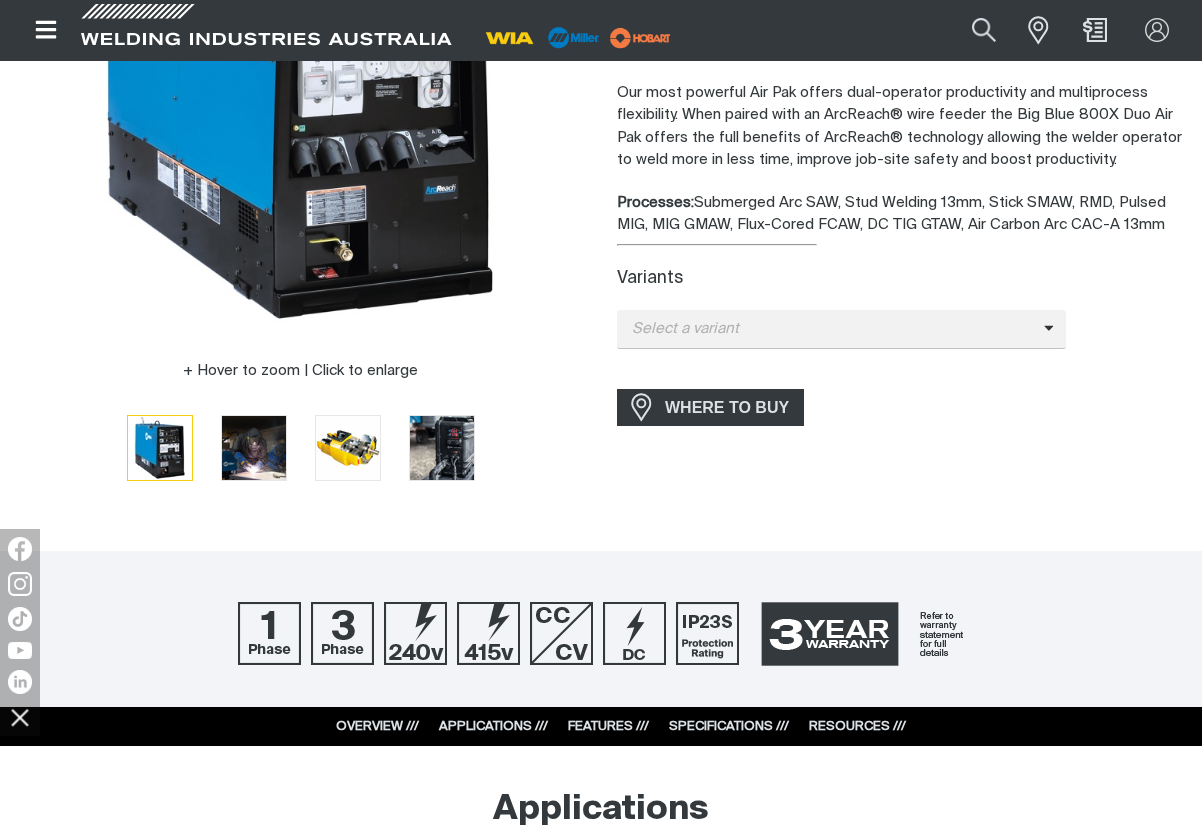 drag, startPoint x: 854, startPoint y: 723, endPoint x: 910, endPoint y: 689, distance: 65.51336 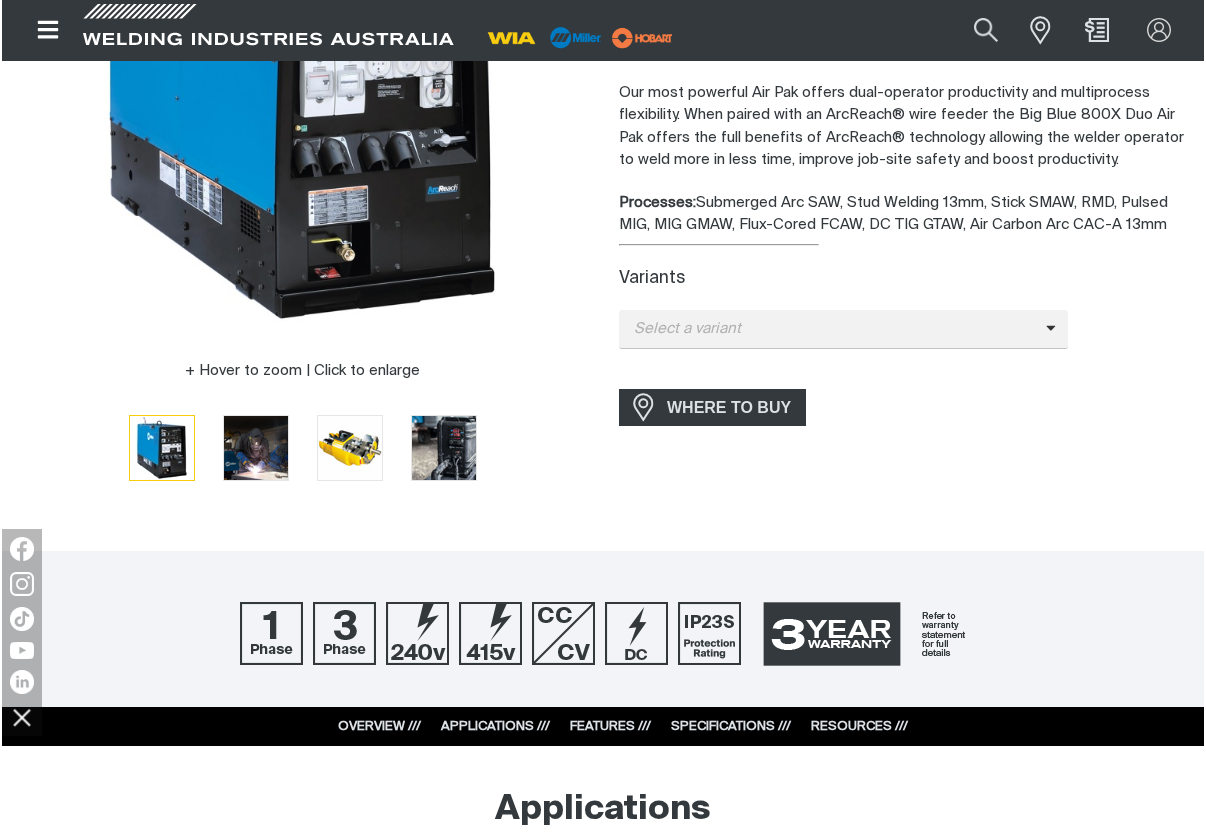 scroll, scrollTop: 4324, scrollLeft: 0, axis: vertical 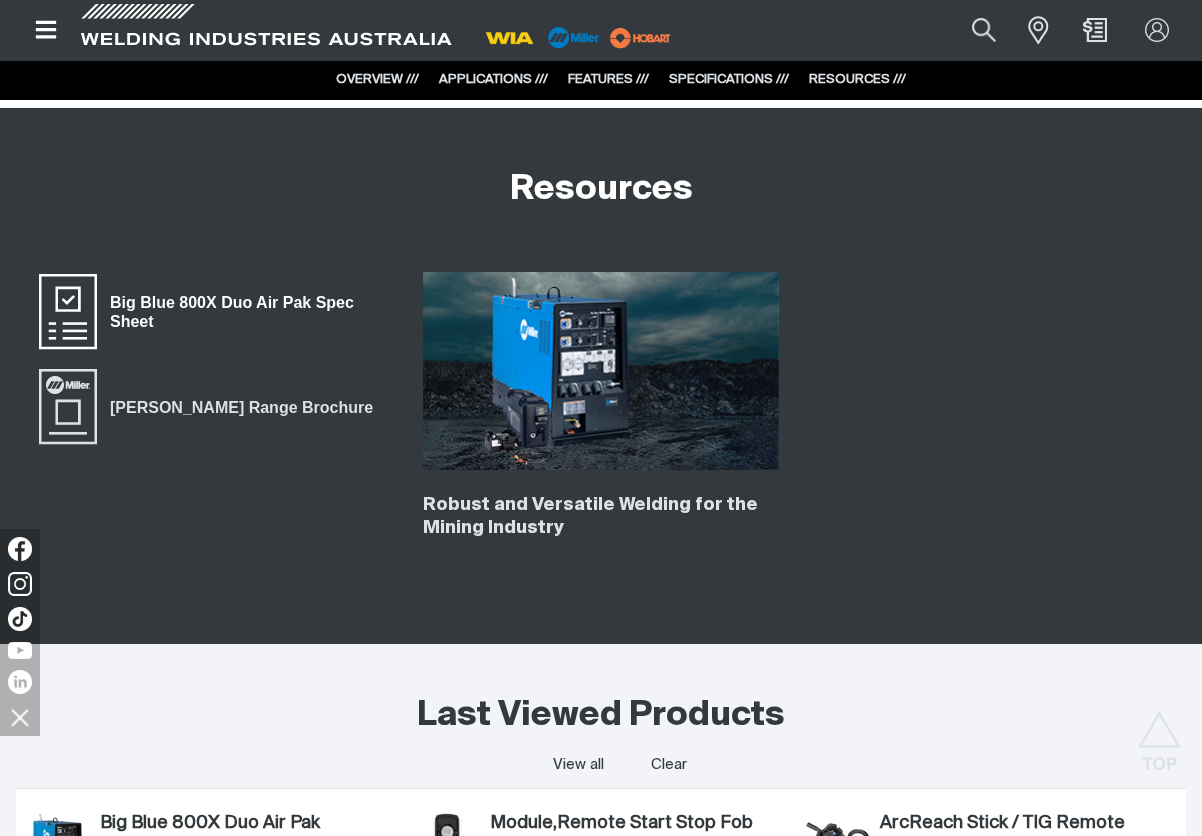 click on "Big Blue 800X Duo Air Pak Spec Sheet" at bounding box center (244, 312) 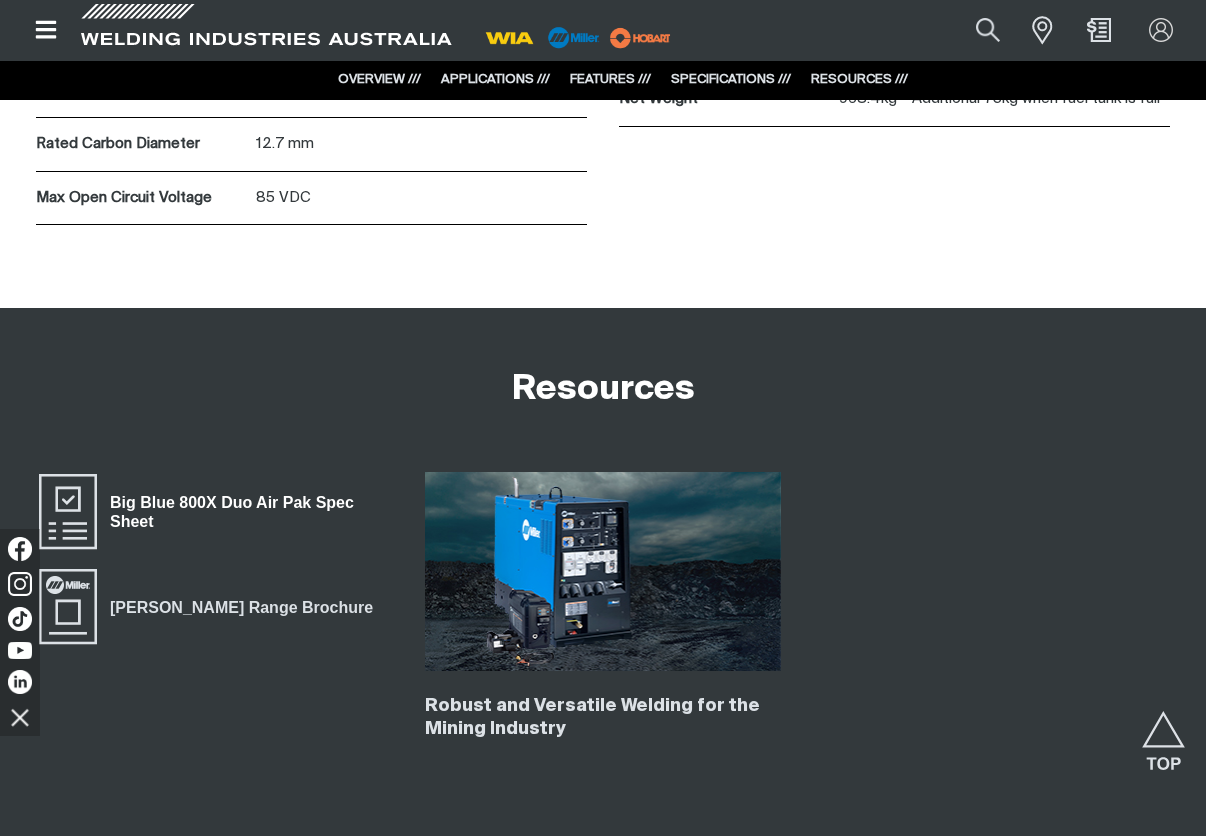 scroll, scrollTop: 4424, scrollLeft: 0, axis: vertical 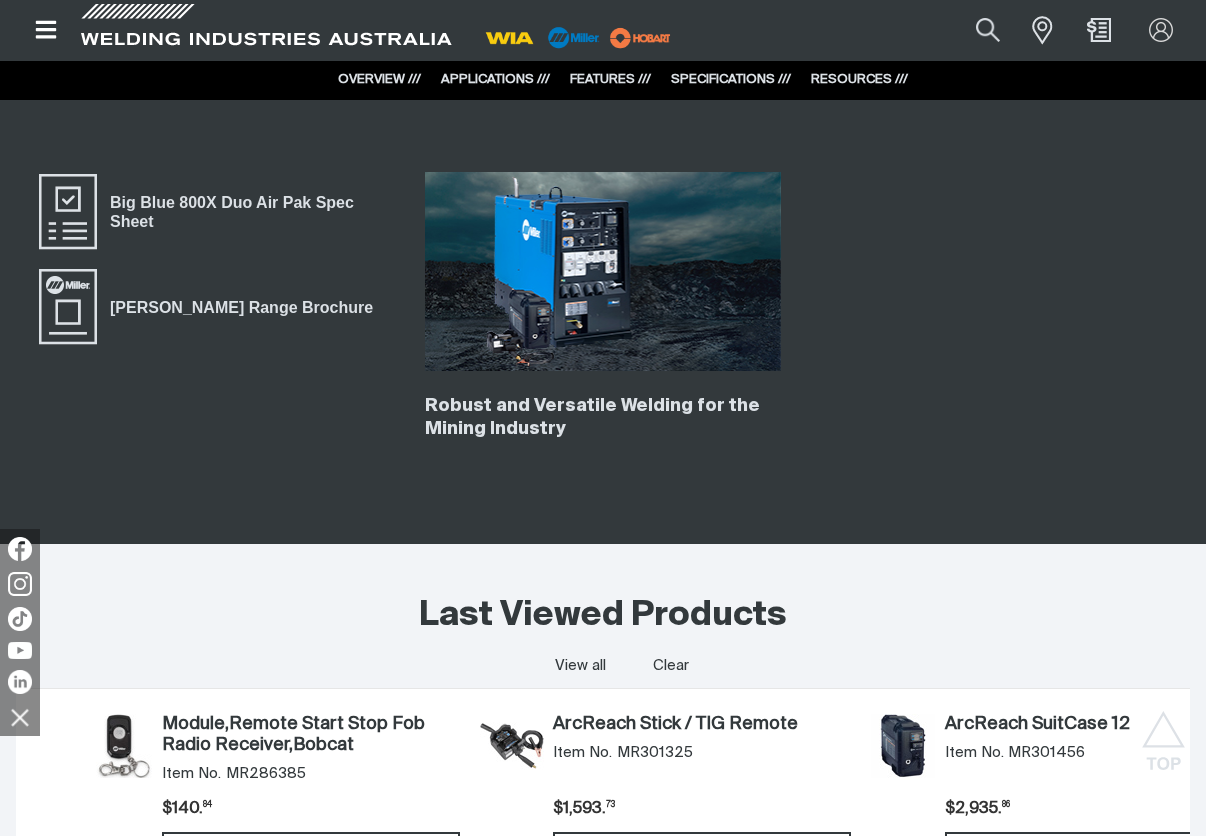 drag, startPoint x: 333, startPoint y: 722, endPoint x: 0, endPoint y: 698, distance: 333.86374 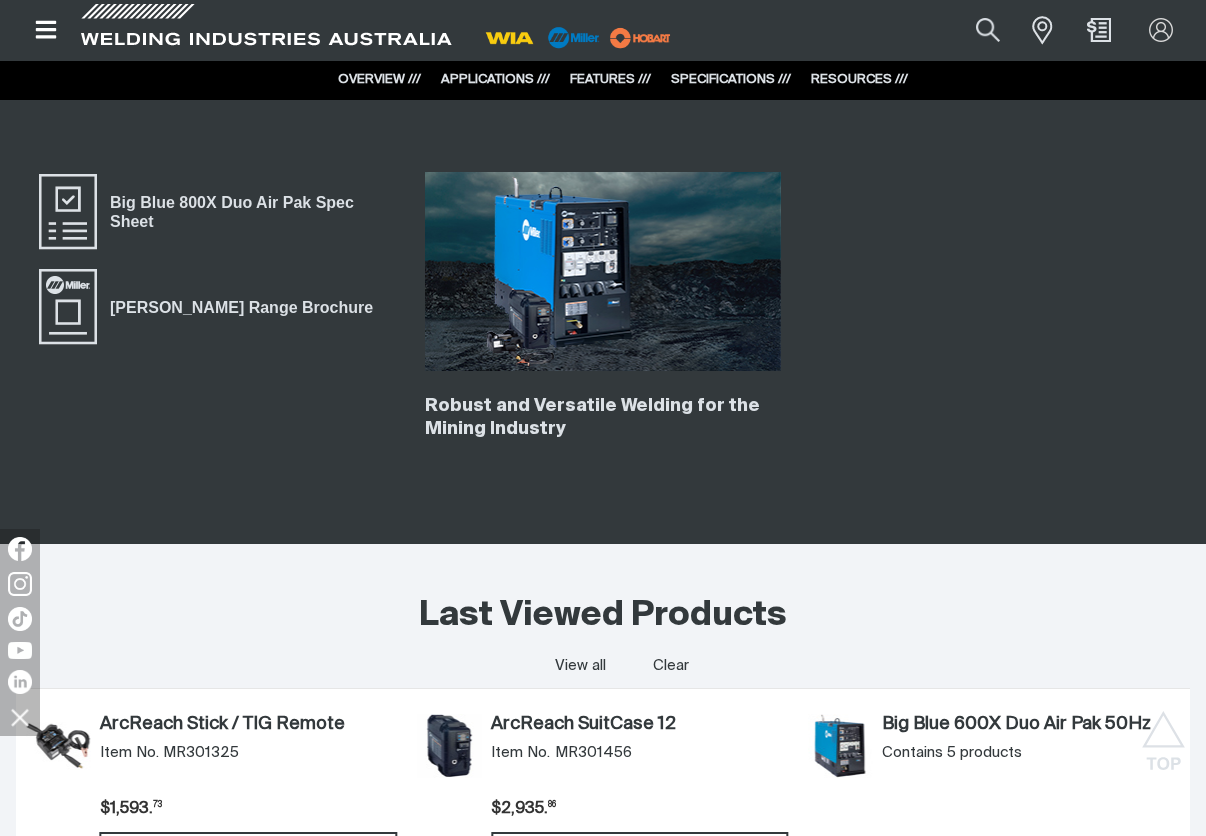 drag, startPoint x: 355, startPoint y: 769, endPoint x: 116, endPoint y: 750, distance: 239.75404 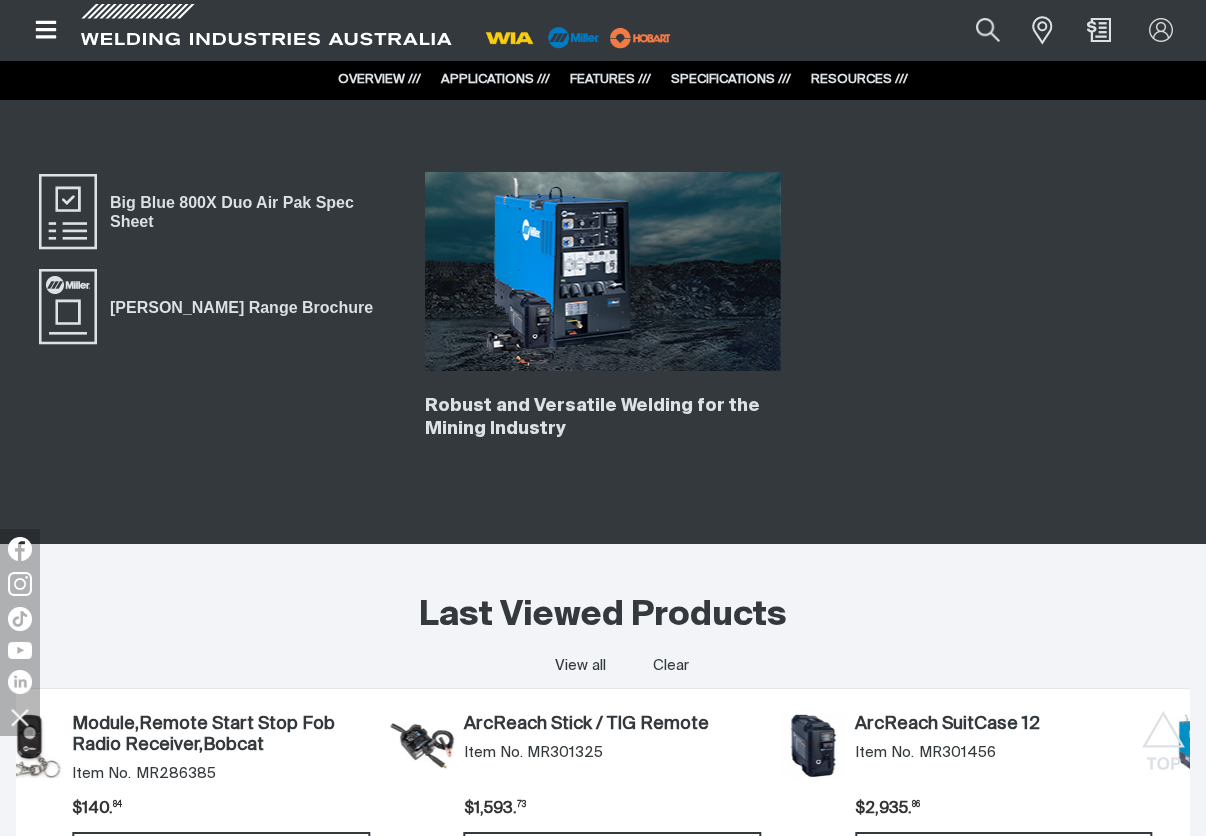 drag, startPoint x: 281, startPoint y: 779, endPoint x: 1299, endPoint y: 808, distance: 1018.41296 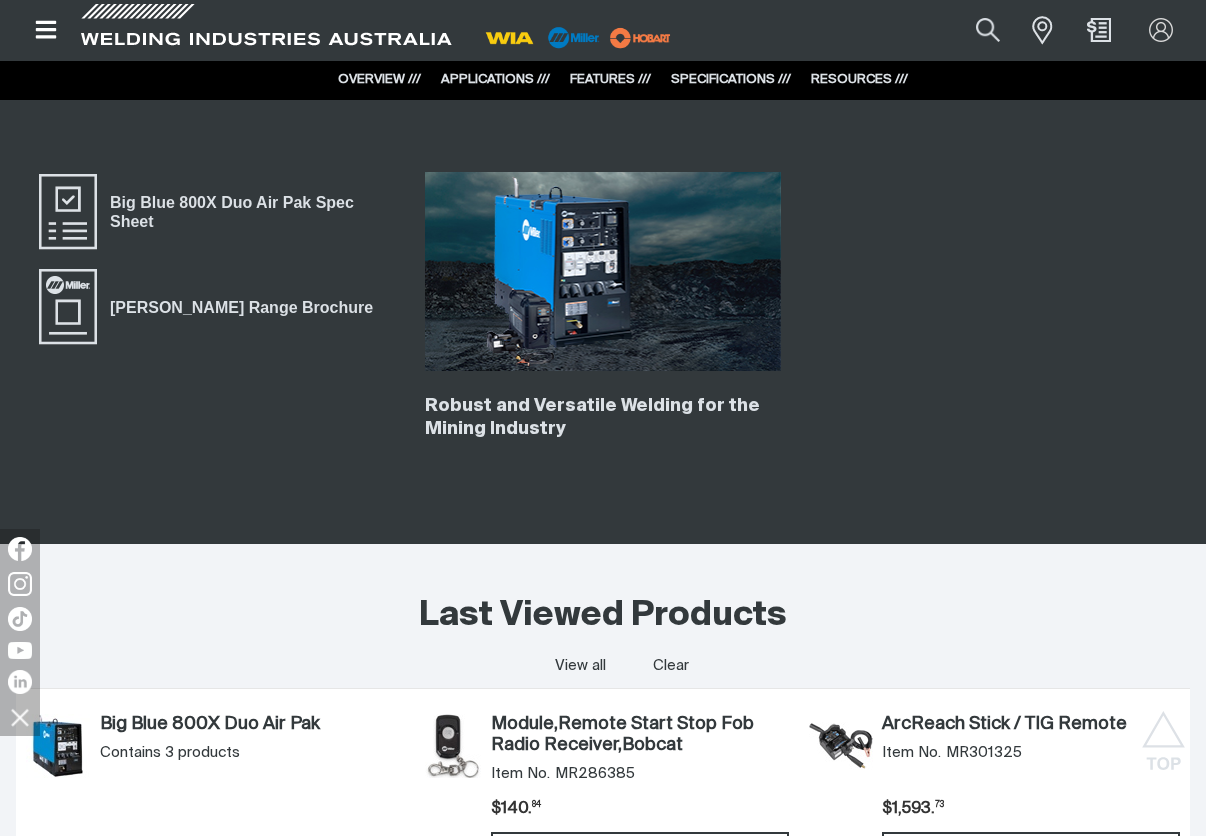drag, startPoint x: 380, startPoint y: 783, endPoint x: 556, endPoint y: 775, distance: 176.18172 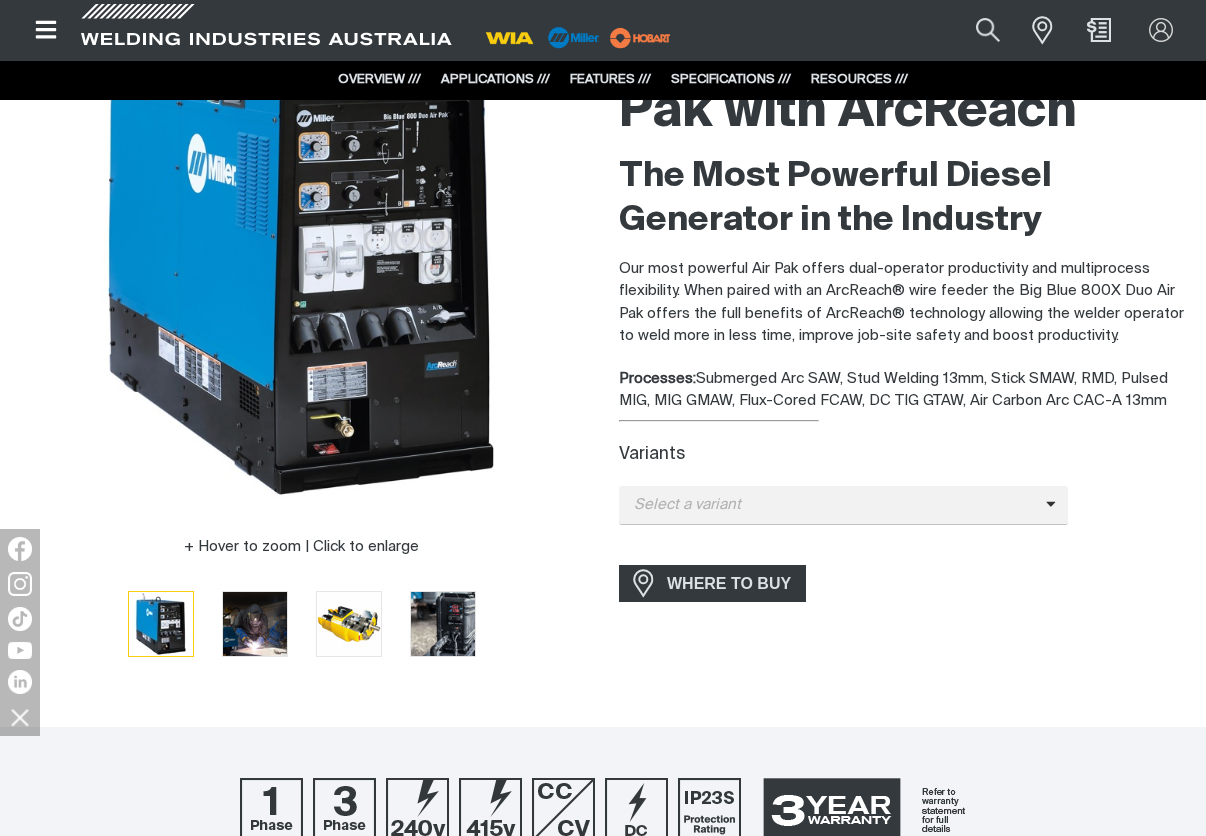 scroll, scrollTop: 0, scrollLeft: 0, axis: both 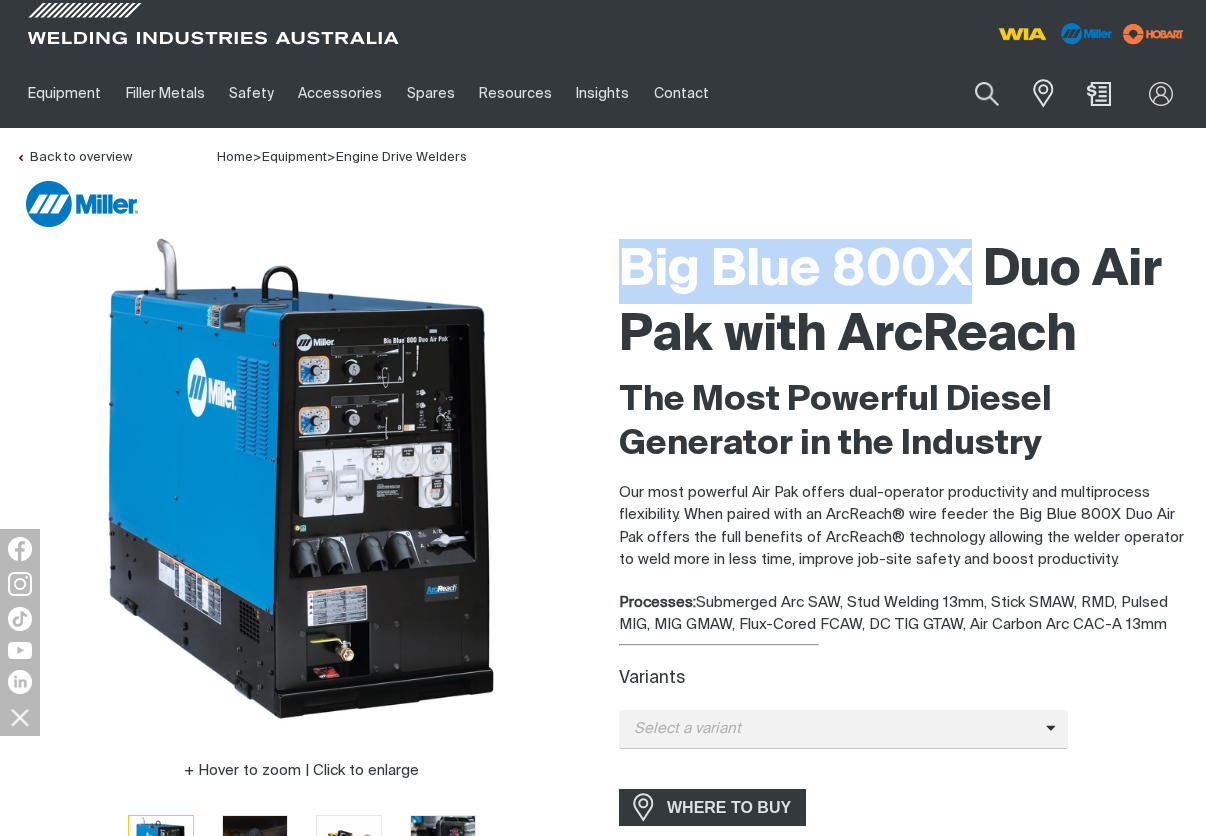 drag, startPoint x: 624, startPoint y: 267, endPoint x: 977, endPoint y: 275, distance: 353.09064 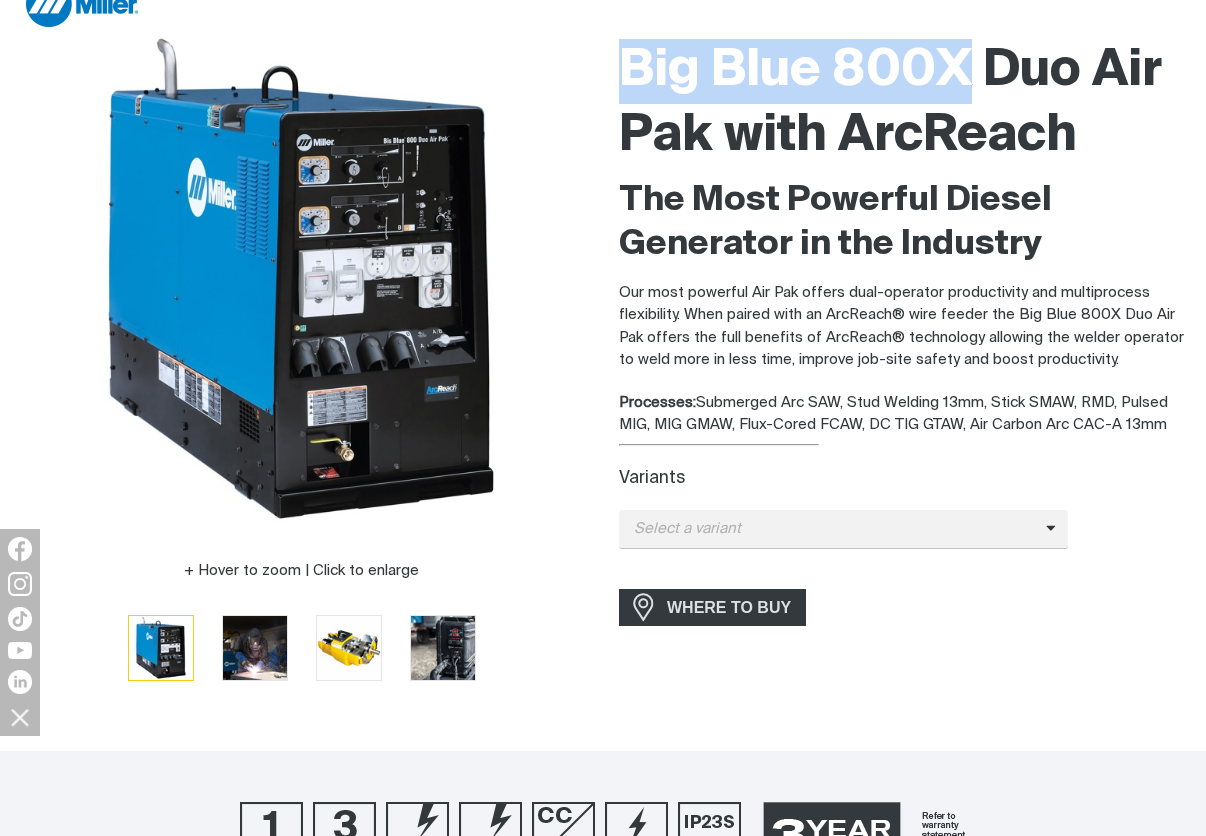 scroll, scrollTop: 300, scrollLeft: 0, axis: vertical 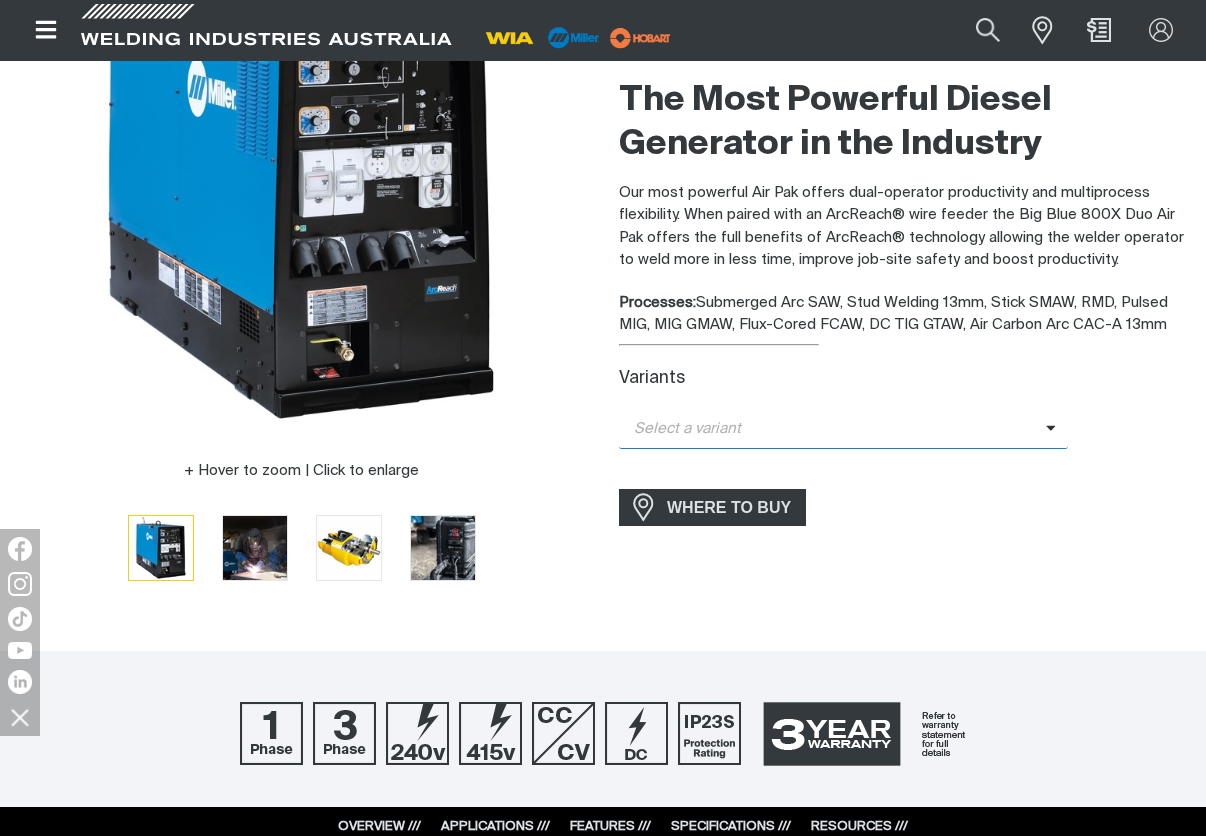 click on "Select a variant" at bounding box center (832, 429) 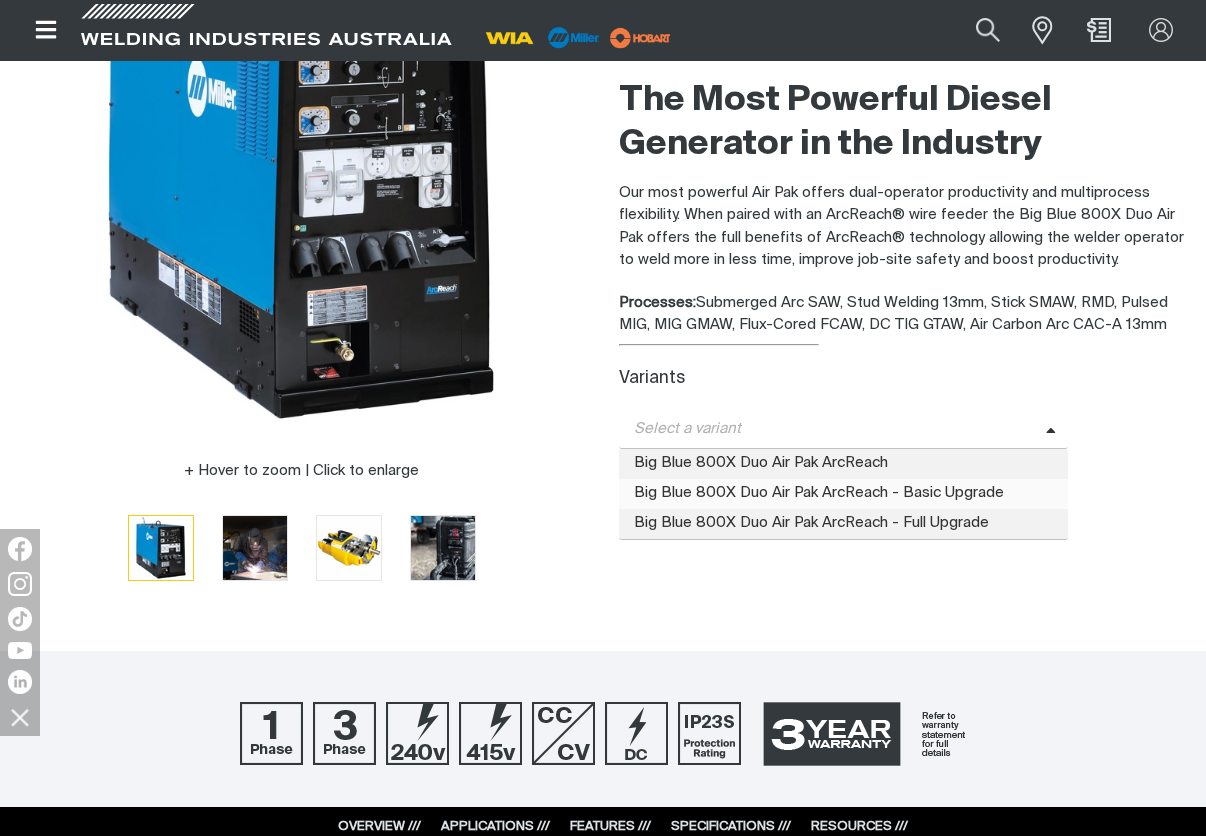 click on "Big Blue 800X Duo Air Pak ArcReach - Basic Upgrade" at bounding box center (843, 494) 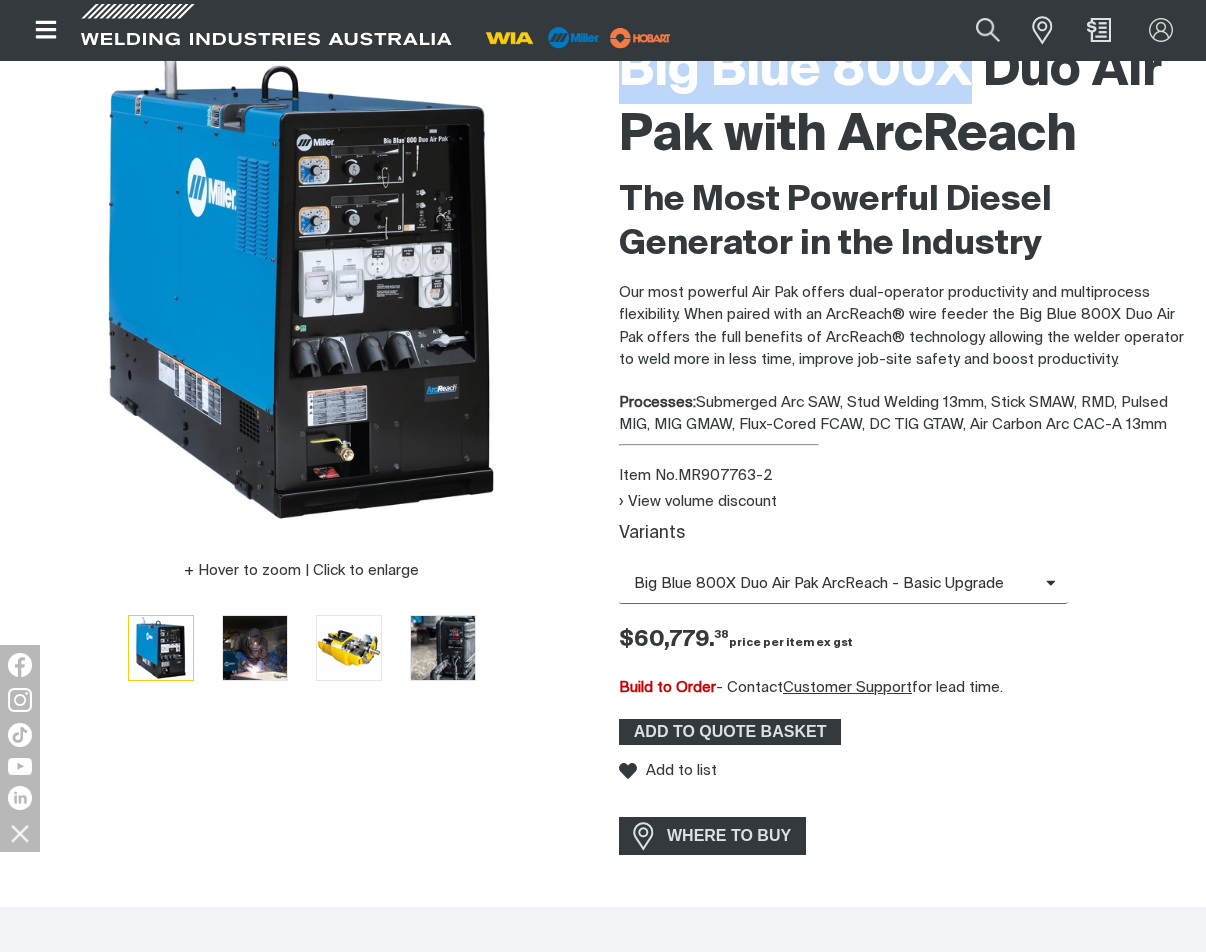 scroll, scrollTop: 100, scrollLeft: 0, axis: vertical 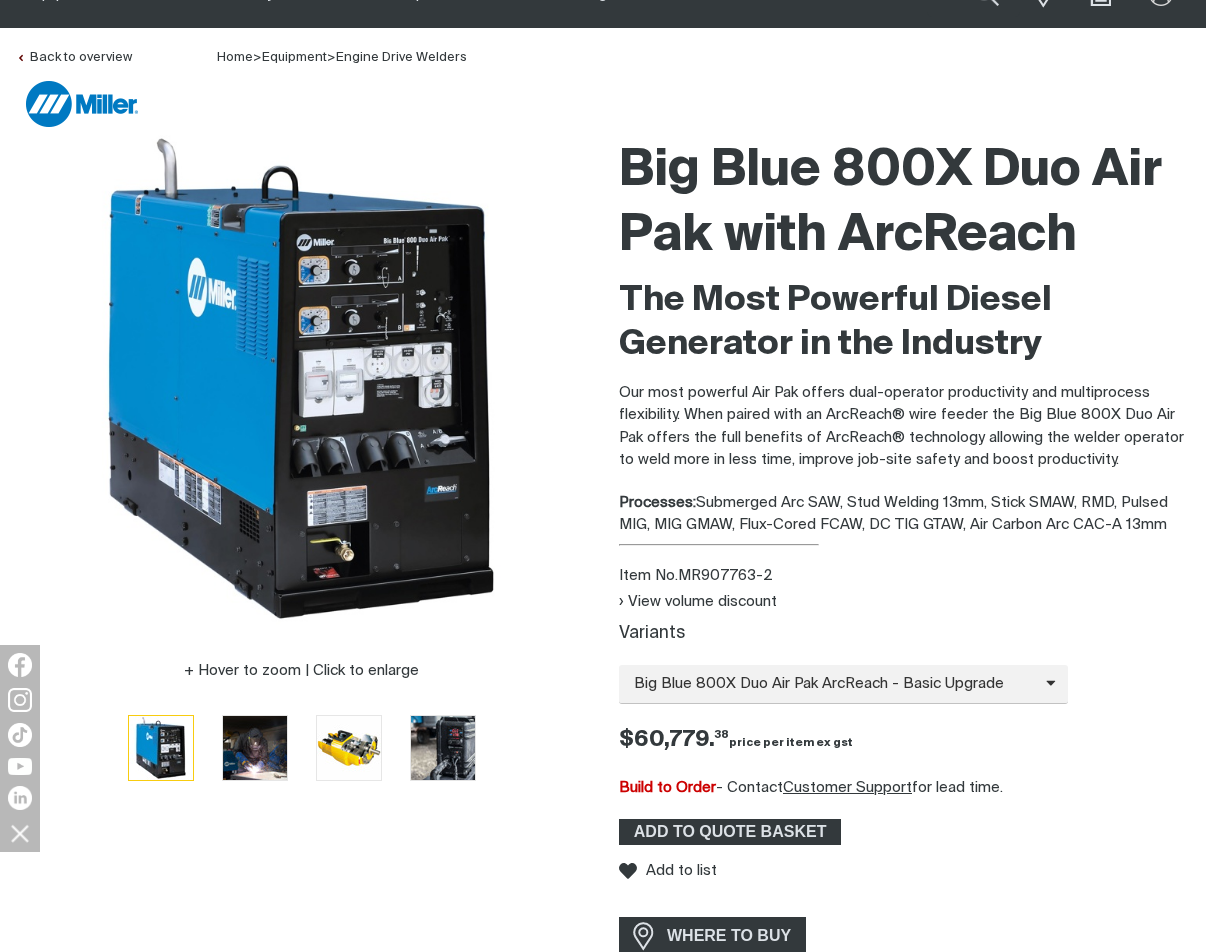 click on "Our most powerful Air Pak offers dual-operator productivity and multiprocess flexibility. When paired with an ArcReach® wire feeder the Big Blue 800X Duo Air Pak offers the full benefits of ArcReach® technology allowing the welder operator to weld more in less time, improve job-site safety and boost productivity." at bounding box center (904, 427) 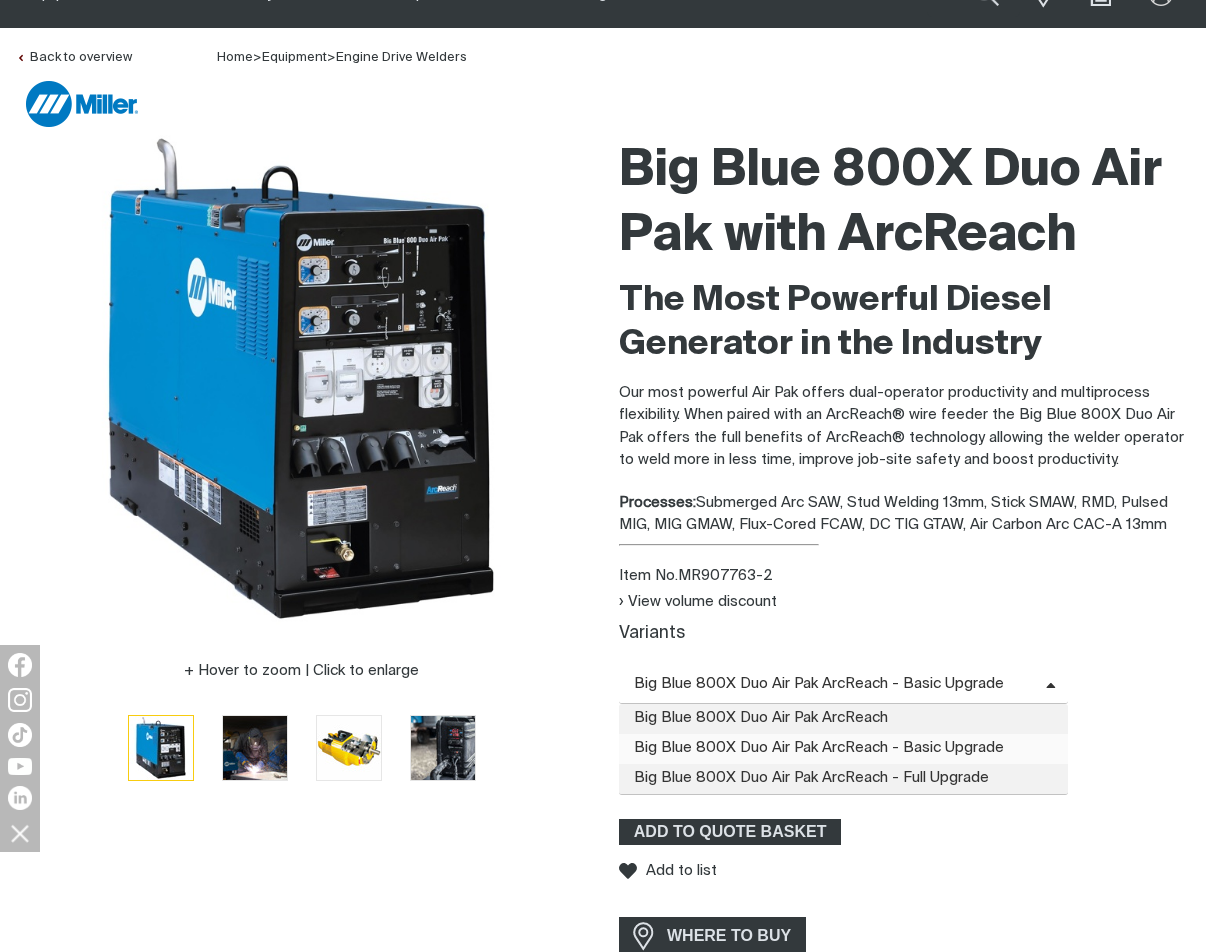 click at bounding box center (1019, 683) 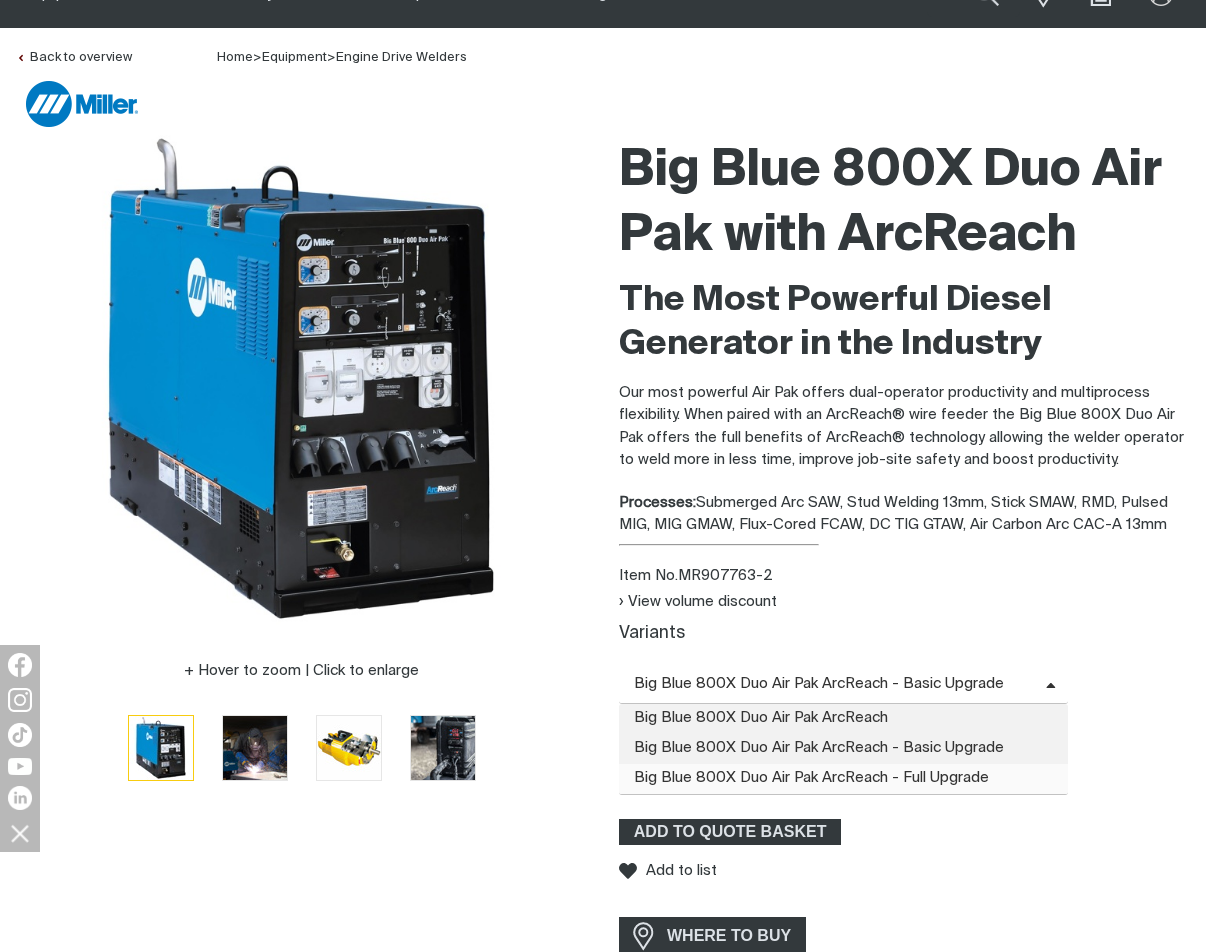 click on "Big Blue 800X Duo Air Pak ArcReach - Full Upgrade" at bounding box center (843, 779) 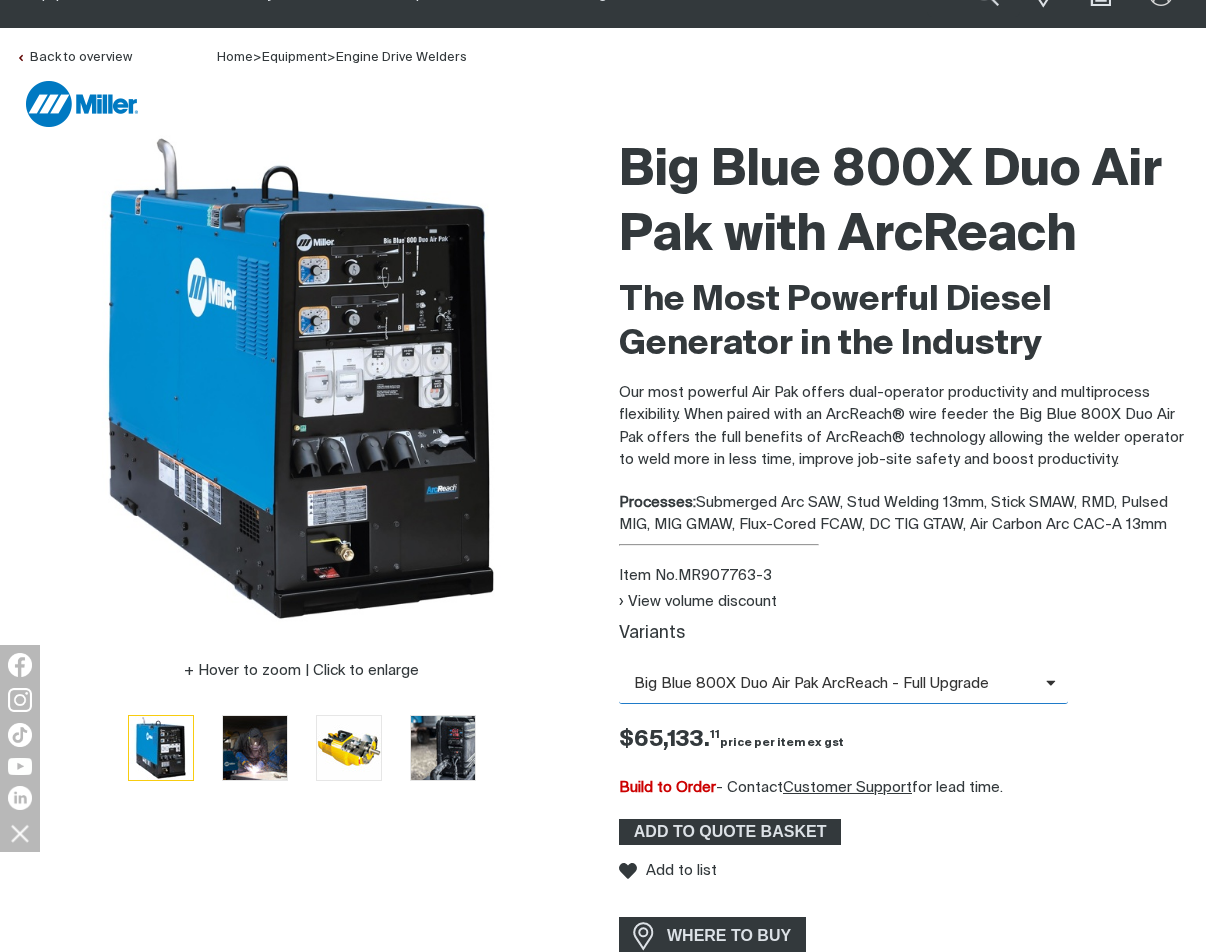 scroll, scrollTop: 400, scrollLeft: 0, axis: vertical 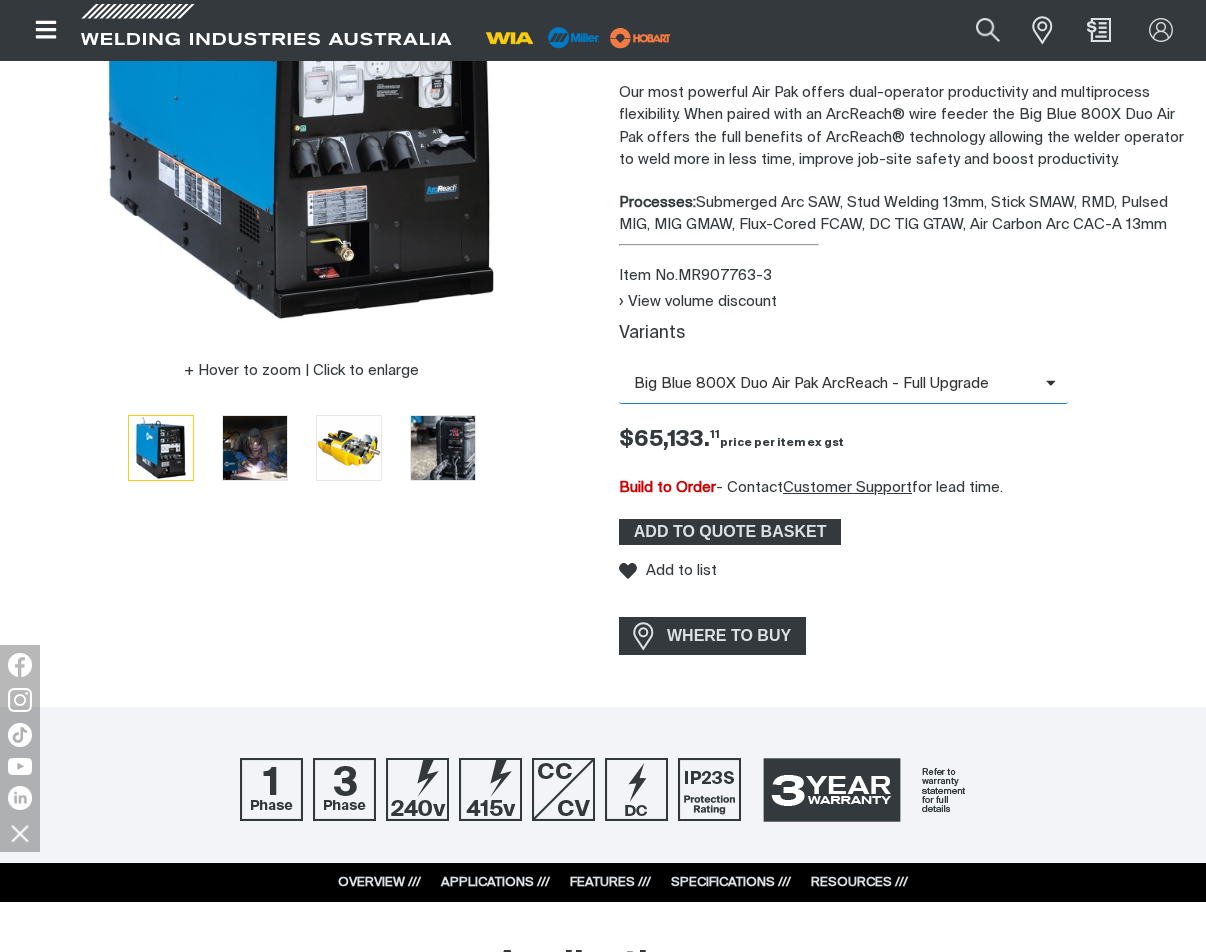 click 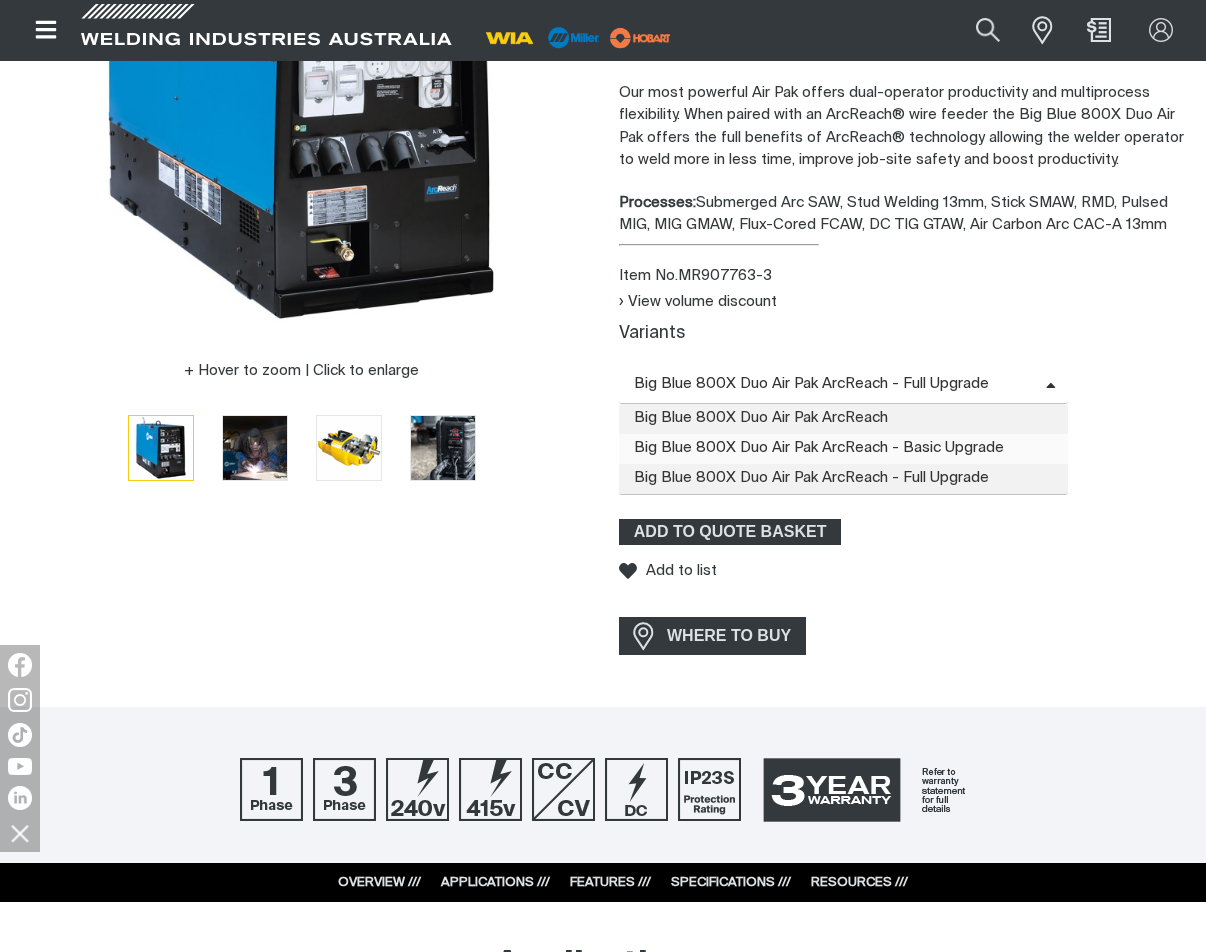 click on "Big Blue 800X Duo Air Pak ArcReach - Basic Upgrade" at bounding box center [843, 449] 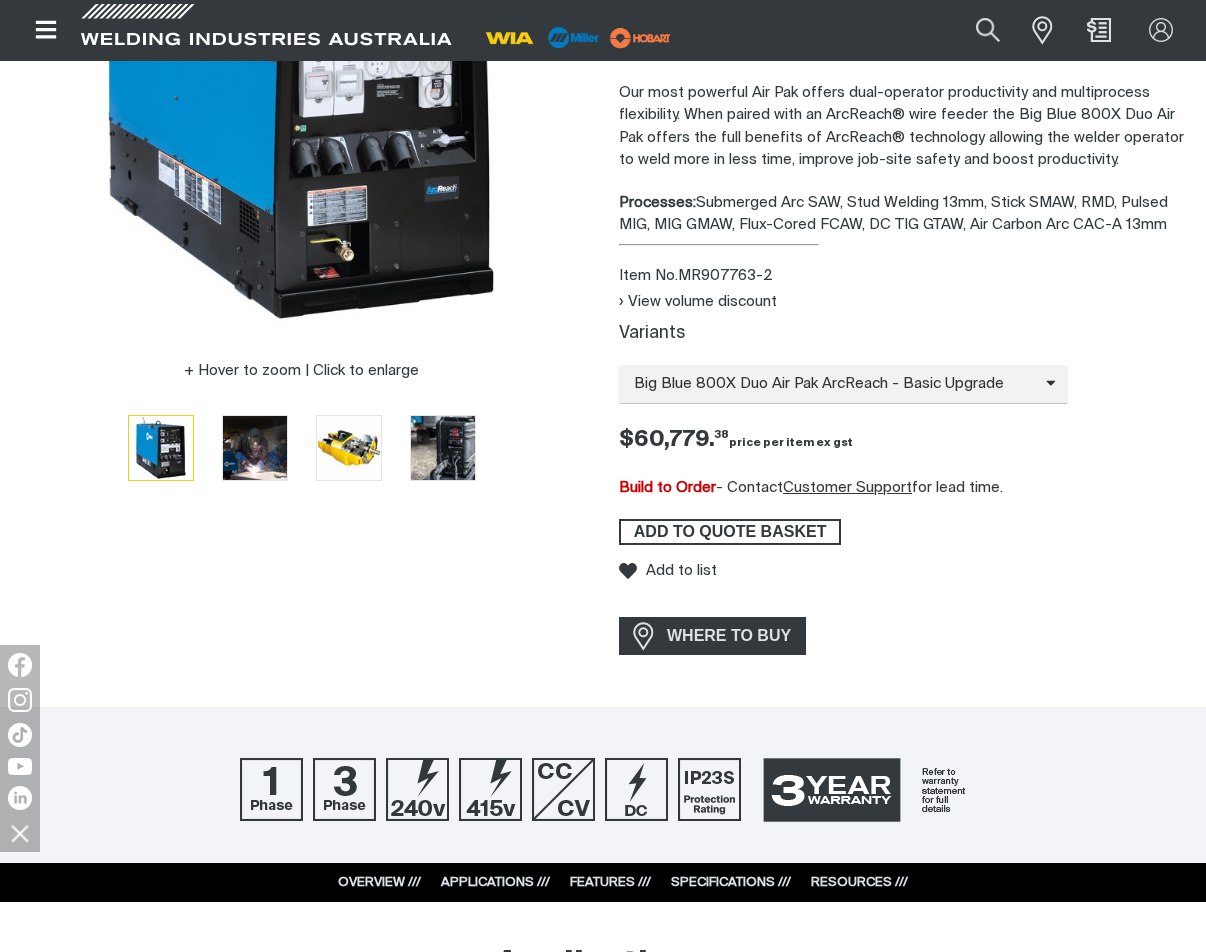 click on "ADD TO QUOTE BASKET" at bounding box center [730, 532] 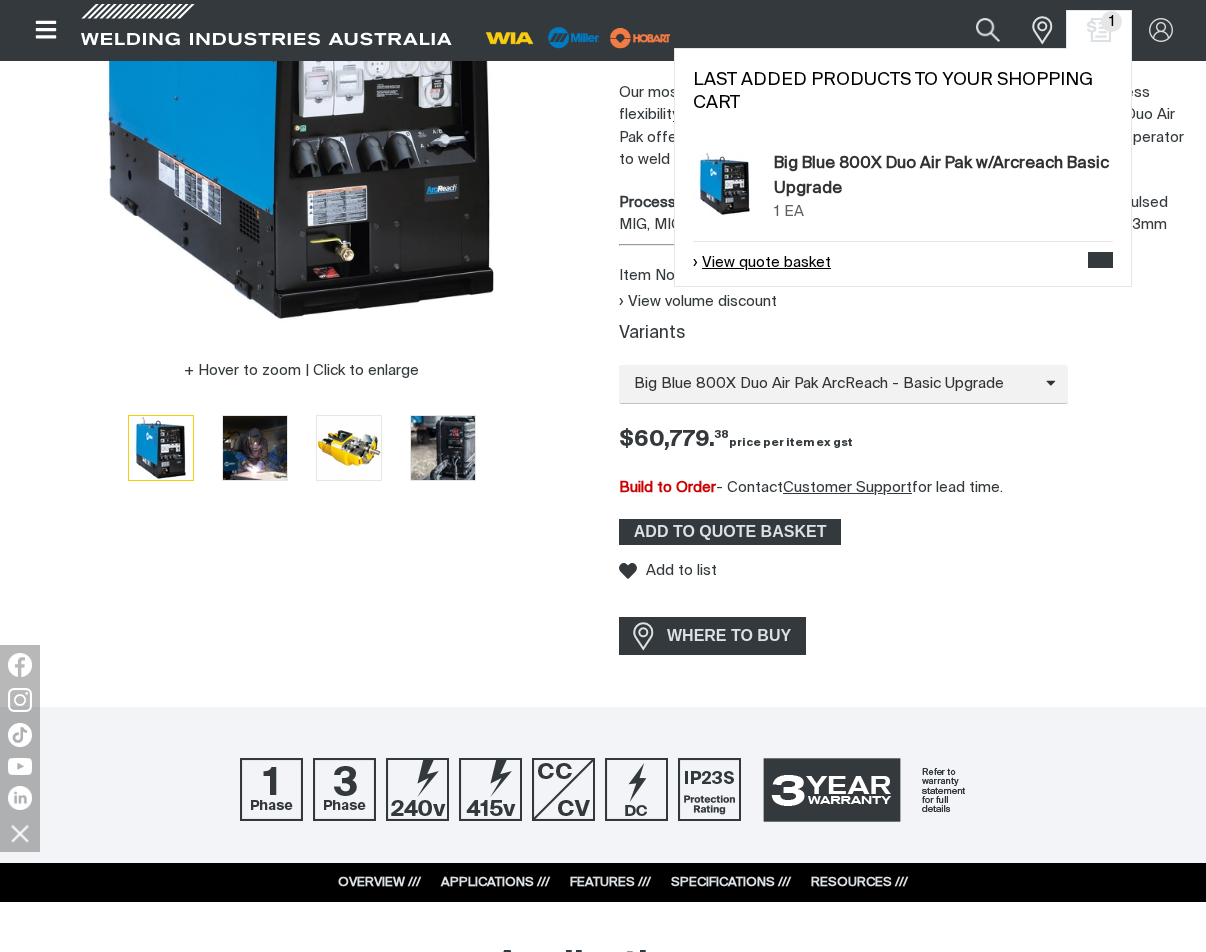 click on "View quote basket" at bounding box center [762, 263] 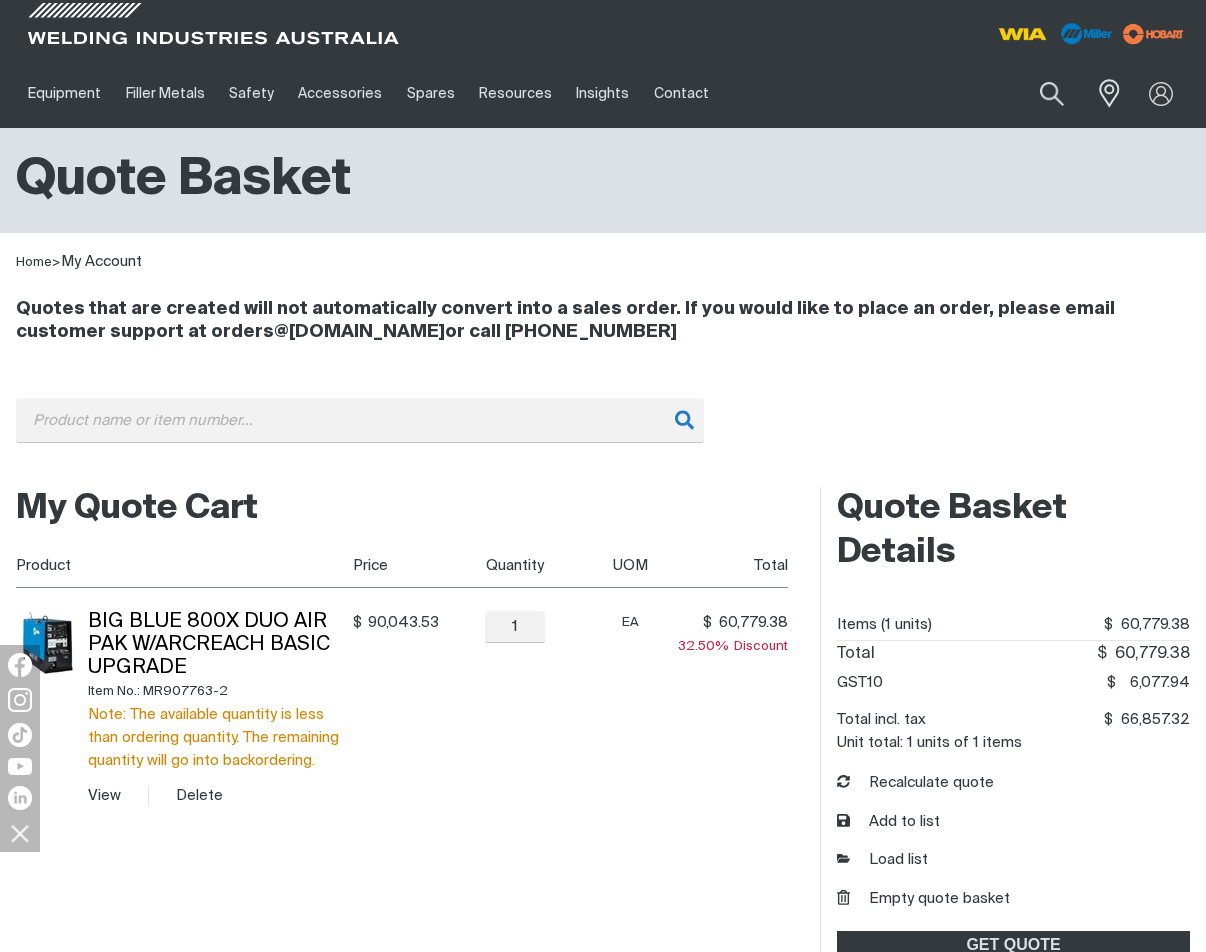 scroll, scrollTop: 300, scrollLeft: 0, axis: vertical 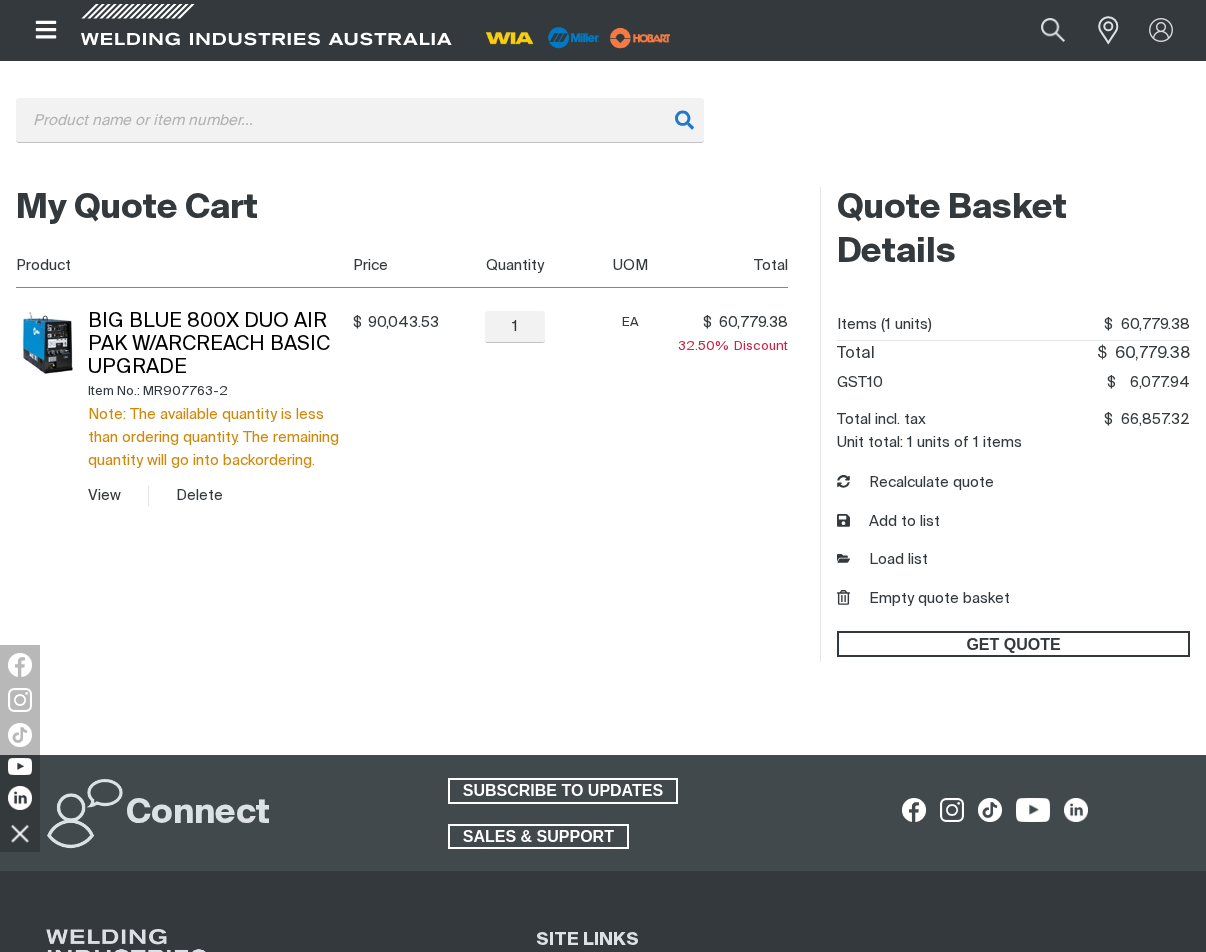 click on "GET QUOTE" at bounding box center [1013, 644] 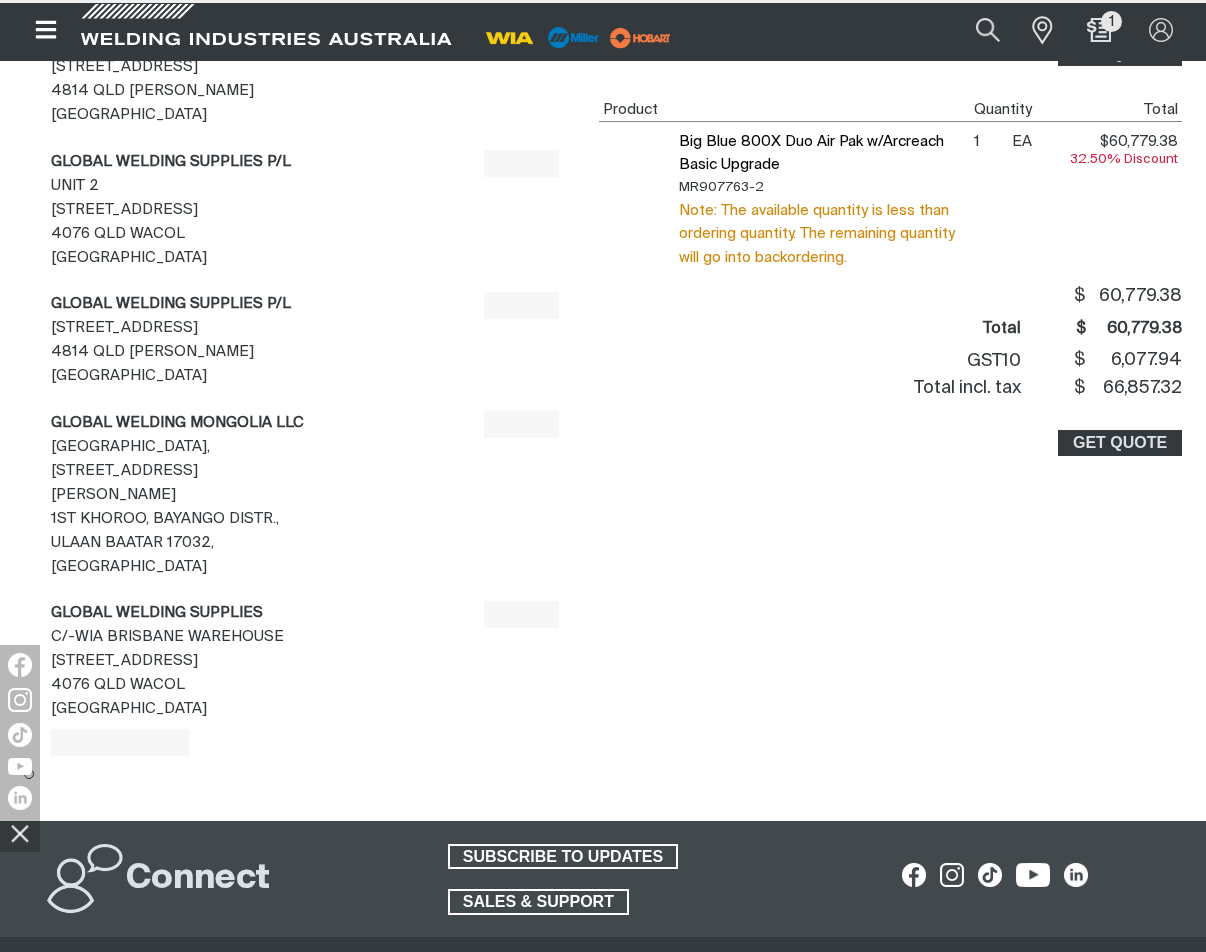 scroll, scrollTop: 0, scrollLeft: 0, axis: both 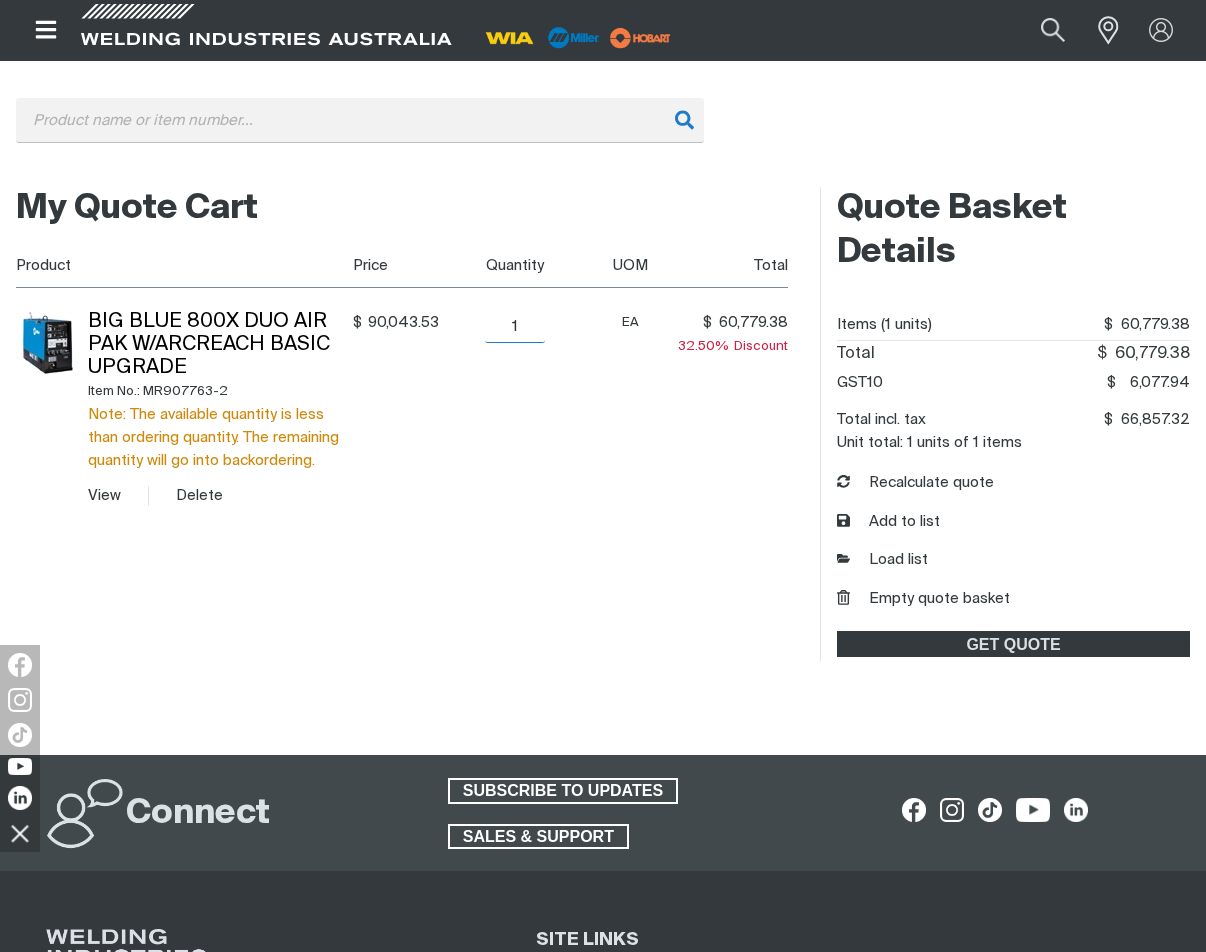 click on "1" at bounding box center [515, 327] 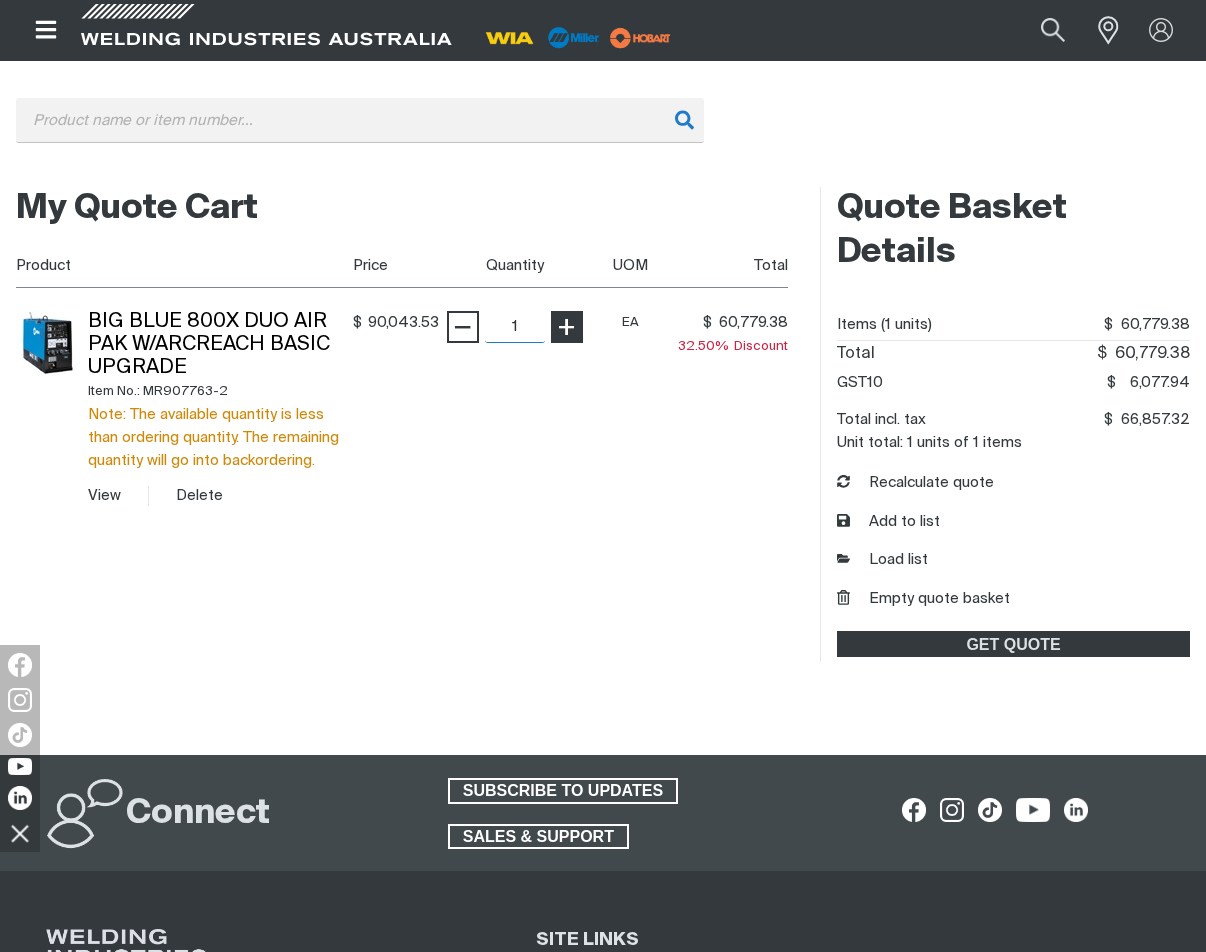 type on "2" 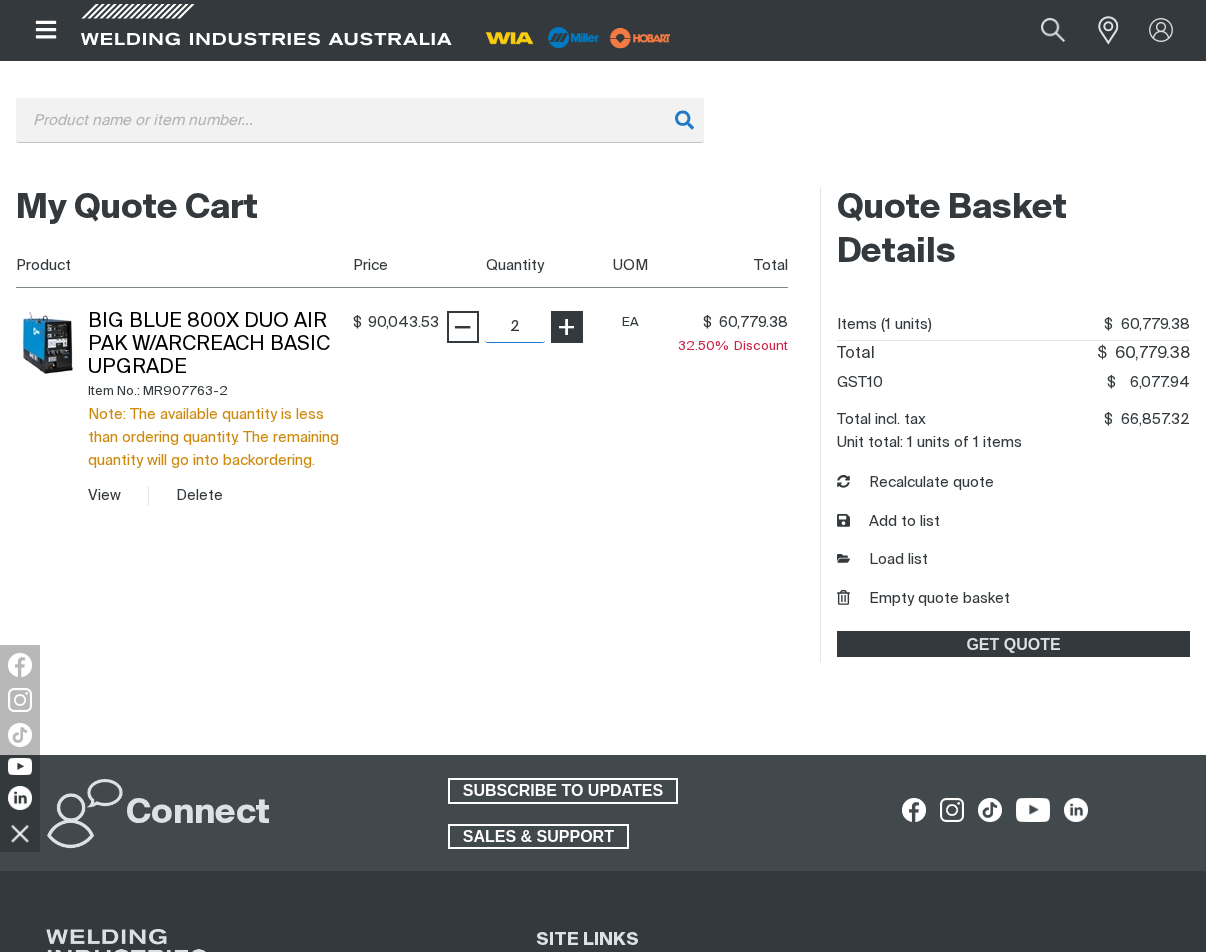 click on "Product Price Quantity UOM Total Big Blue 800X Duo Air Pak w/Arcreach Basic Upgrade Item No.:   MR907763-2 Note: The available quantity is less than ordering quantity. The remaining quantity will go into backordering. View Delete $ 90,043.53 $90043.53 − 2 Quantity + EA $ 60,779.38 $60779.38 32.50% Discount" at bounding box center (402, 386) 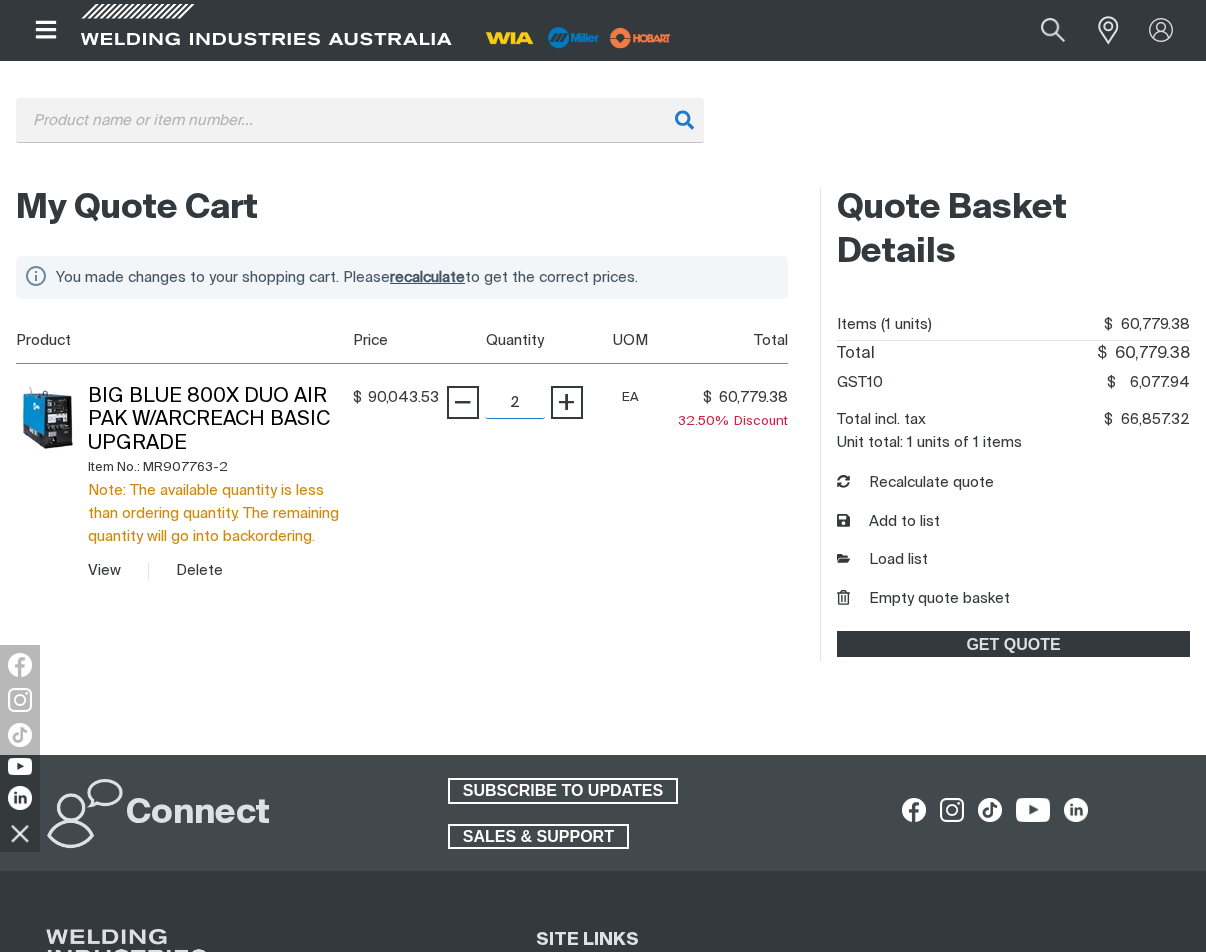 scroll, scrollTop: 299, scrollLeft: 0, axis: vertical 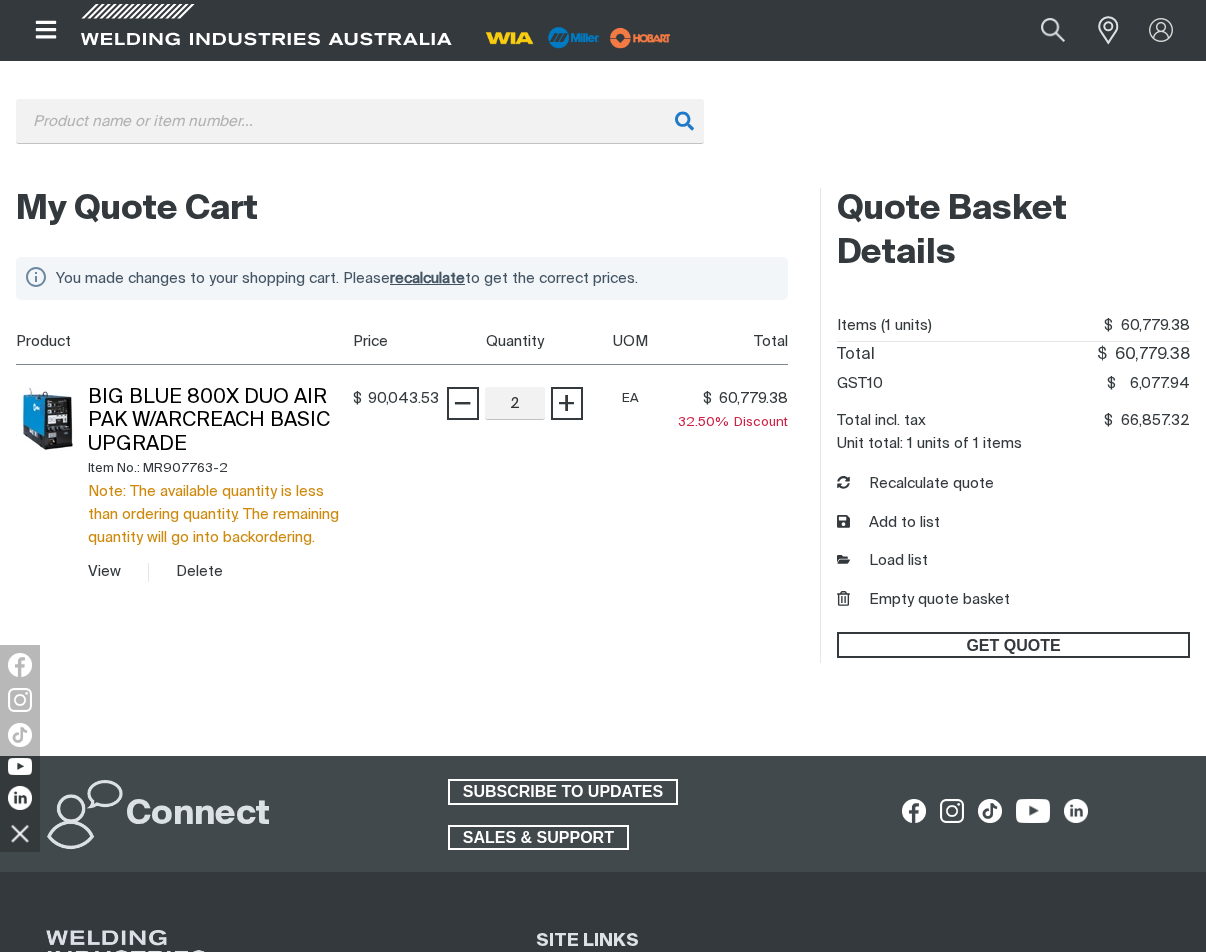 click on "GET QUOTE" at bounding box center [1013, 645] 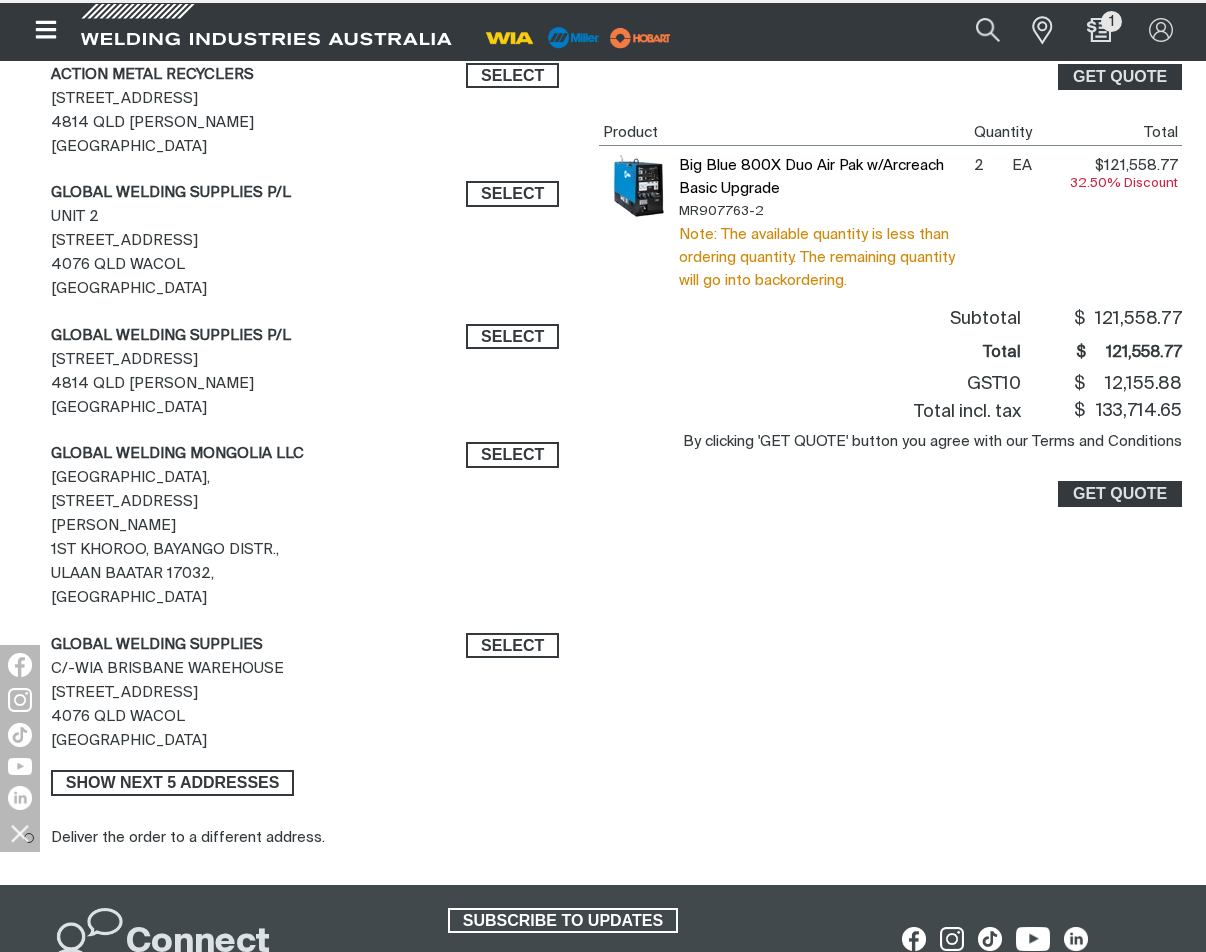 scroll, scrollTop: 0, scrollLeft: 0, axis: both 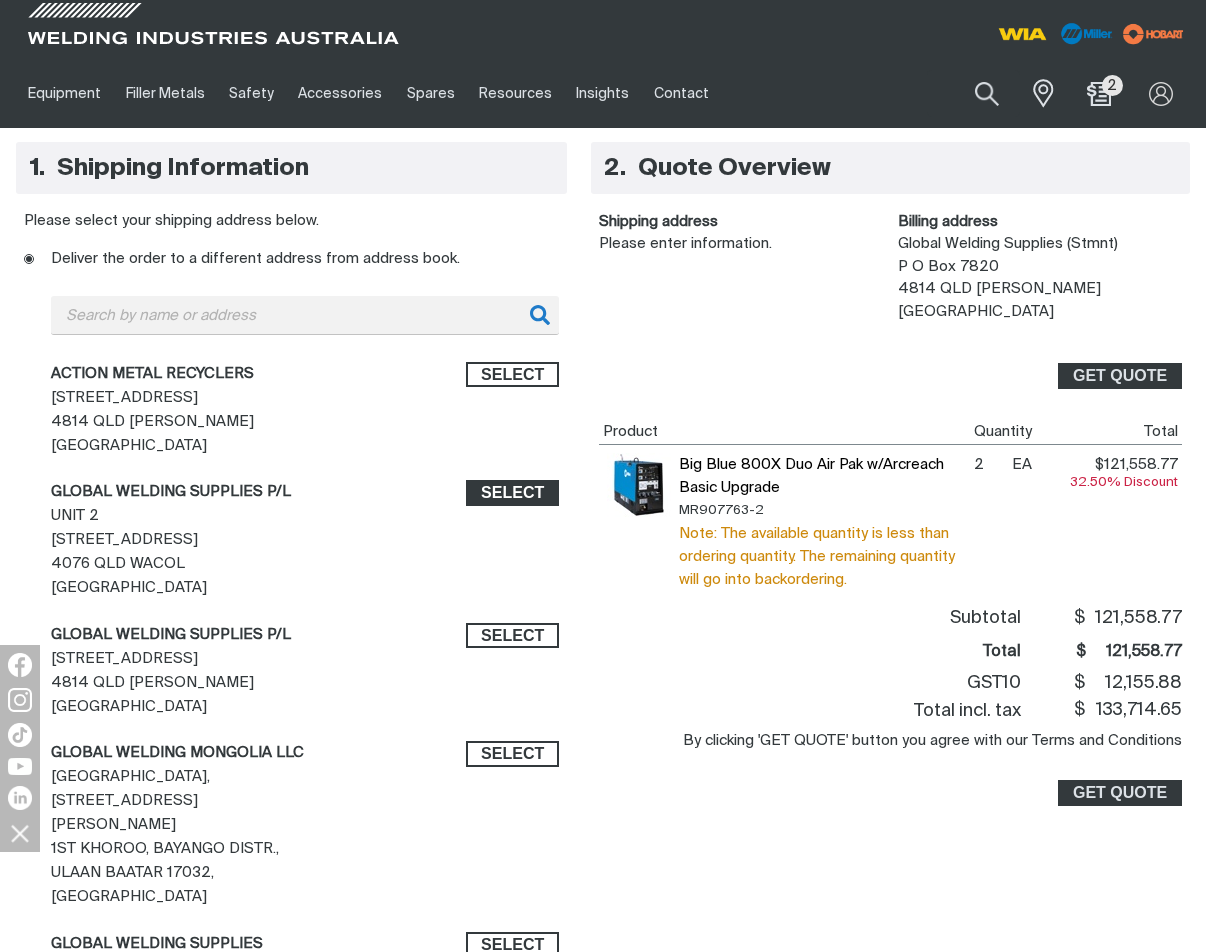 click on "Select" at bounding box center (512, 493) 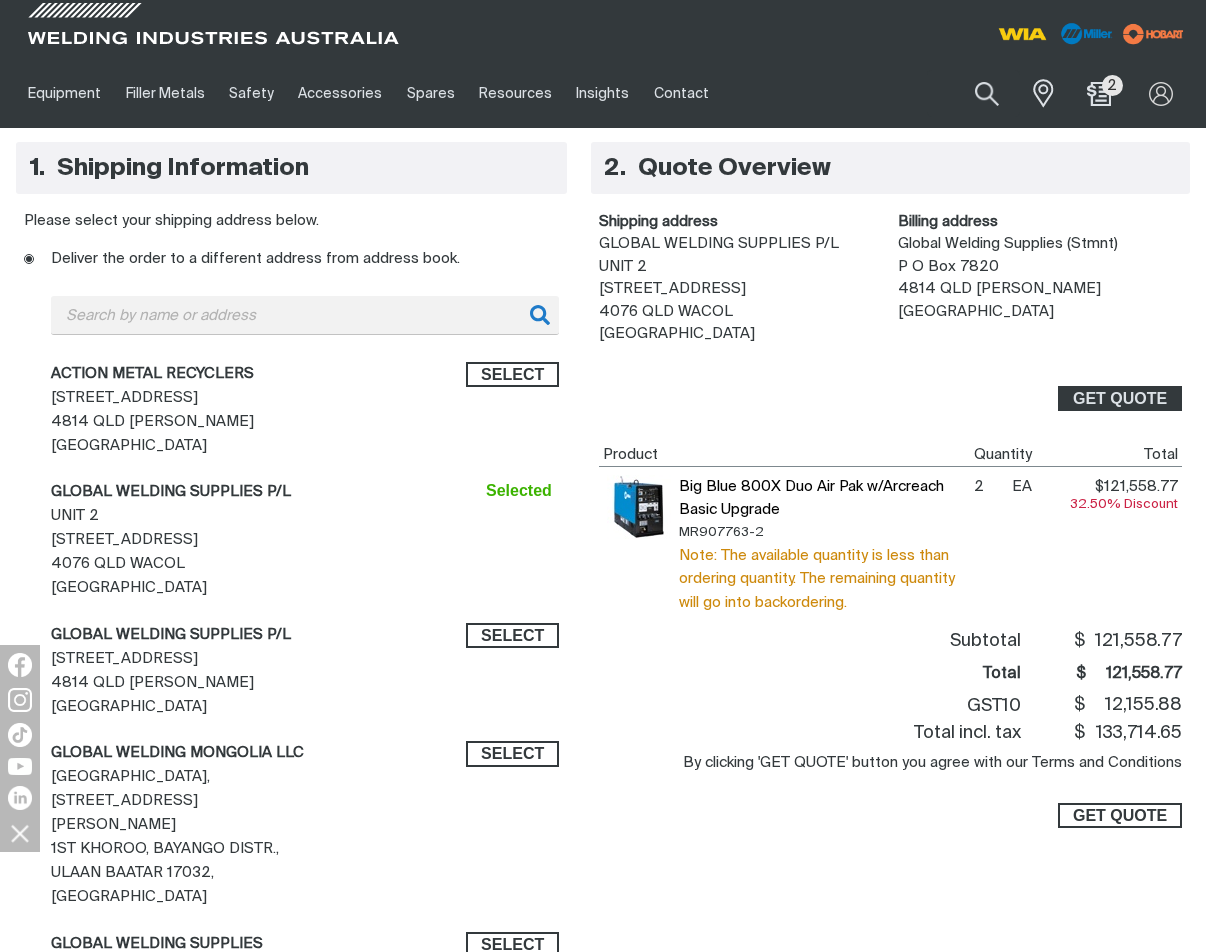 click on "GET QUOTE" at bounding box center [1120, 816] 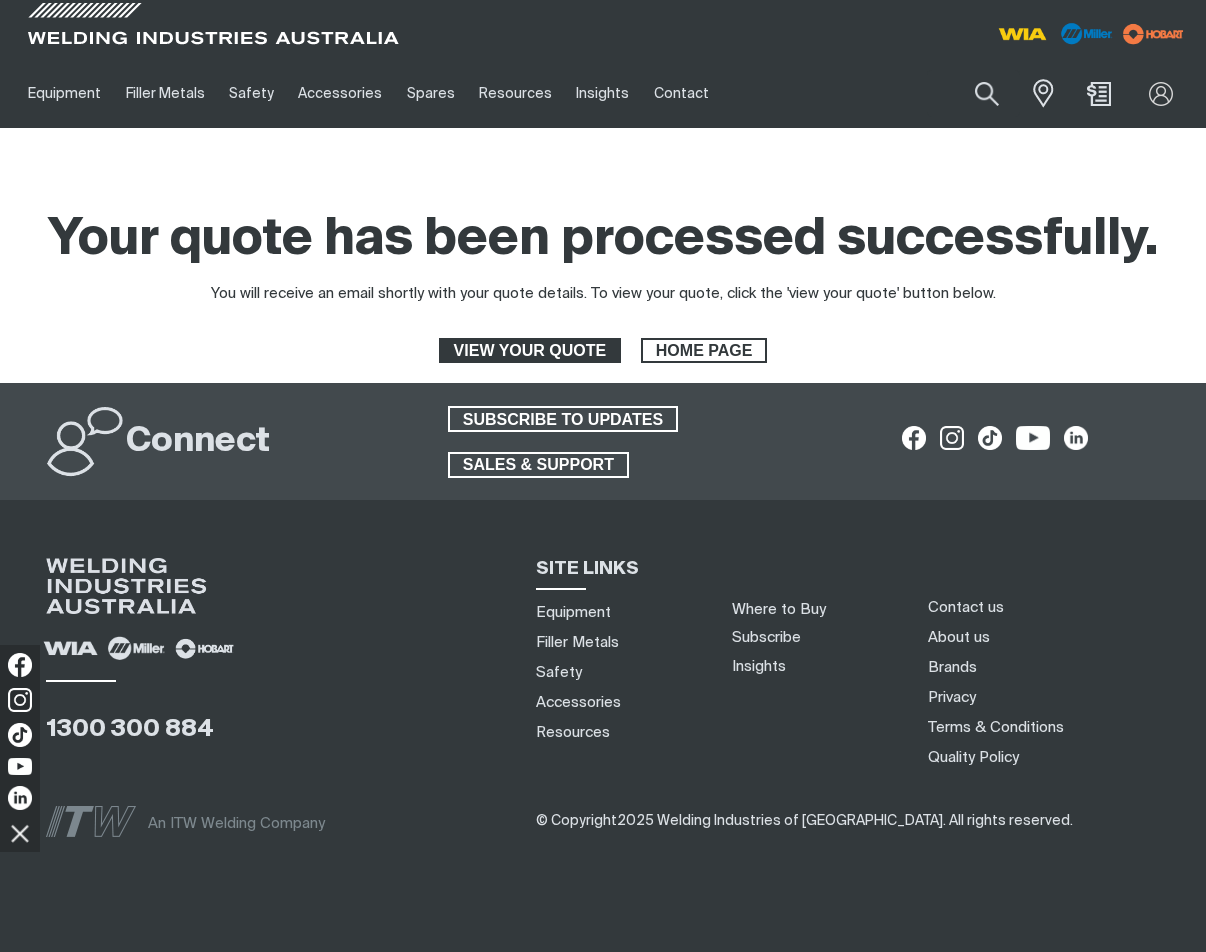 click on "VIEW YOUR QUOTE" at bounding box center (530, 351) 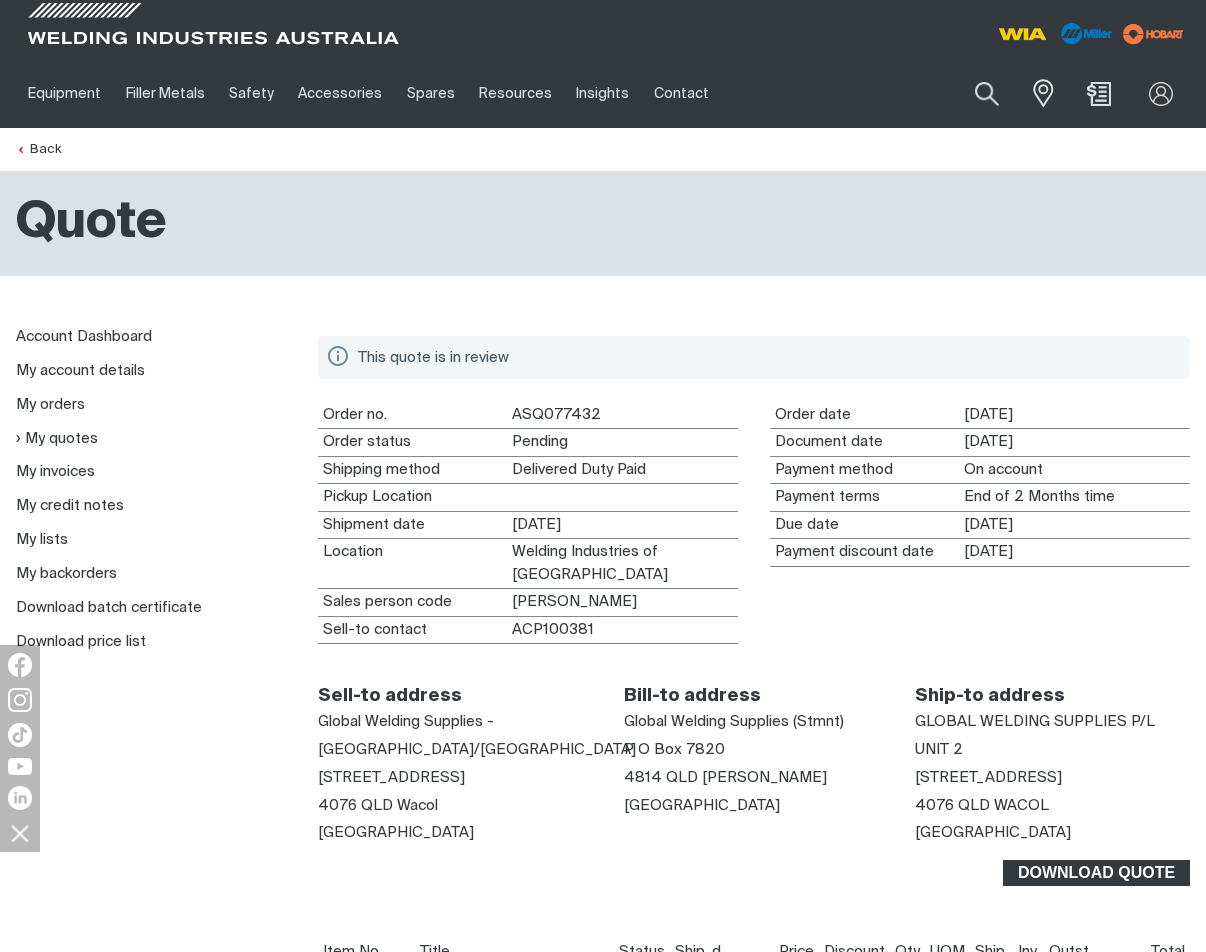 click on "Download Quote" at bounding box center [1096, 873] 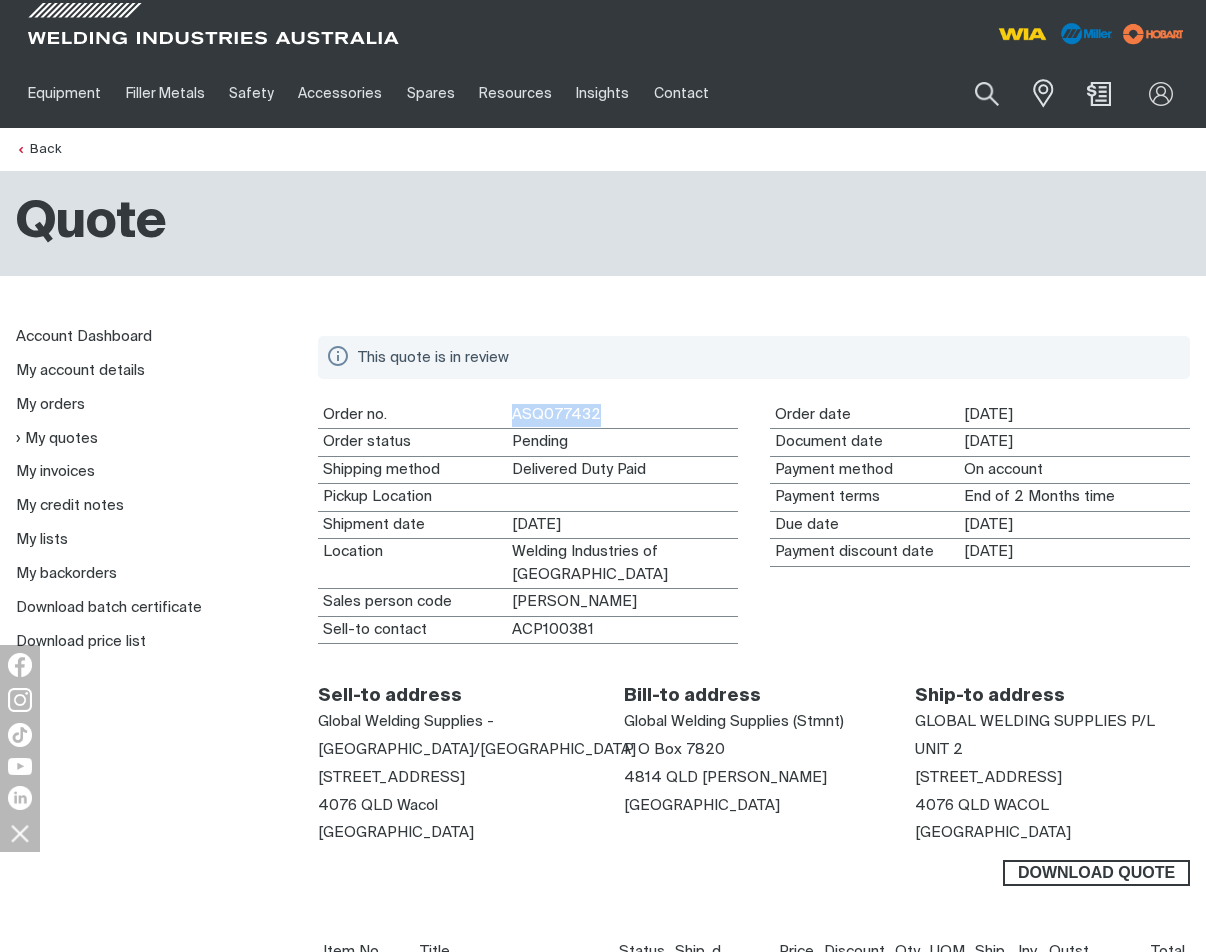 drag, startPoint x: 509, startPoint y: 416, endPoint x: 594, endPoint y: 422, distance: 85.2115 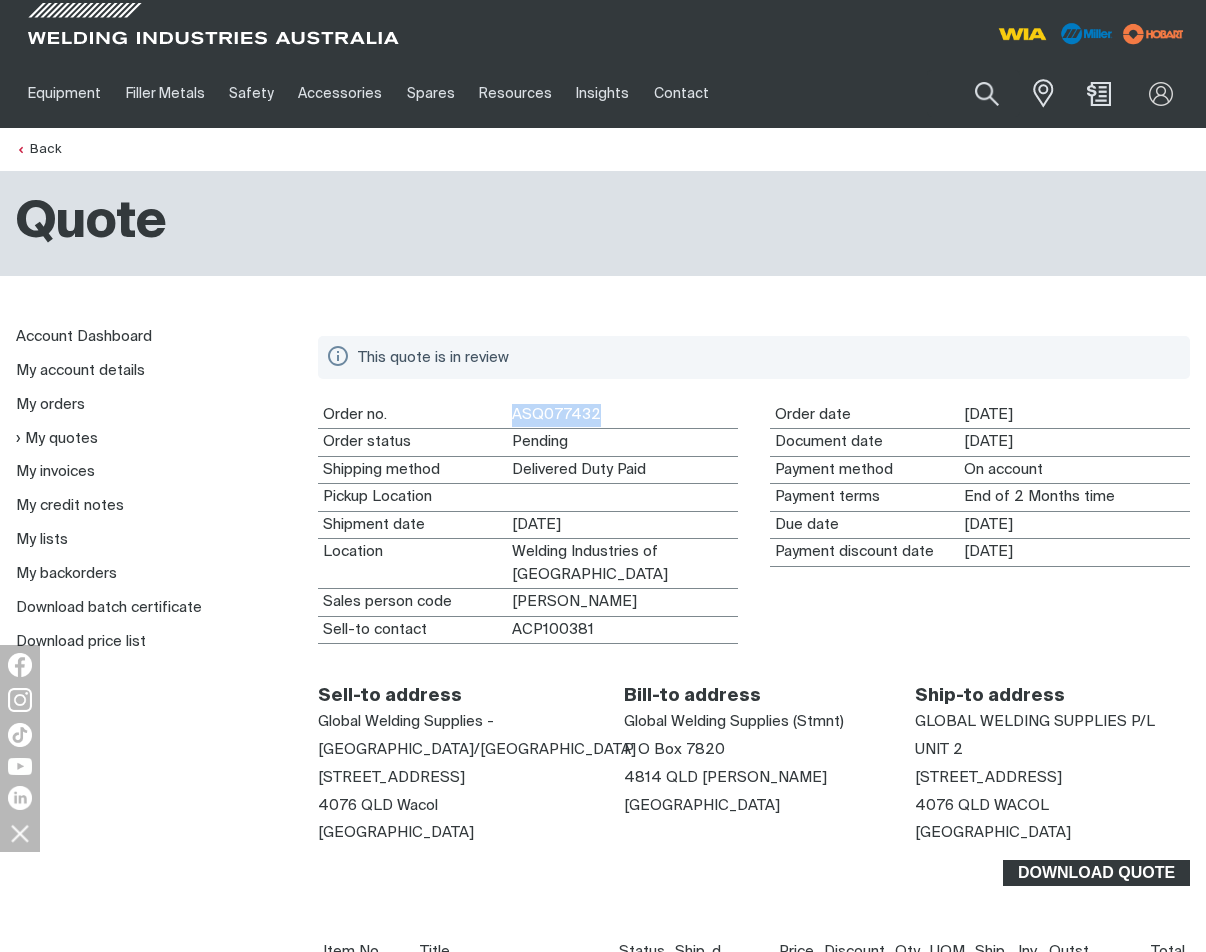 click on "Download Quote" at bounding box center [1096, 873] 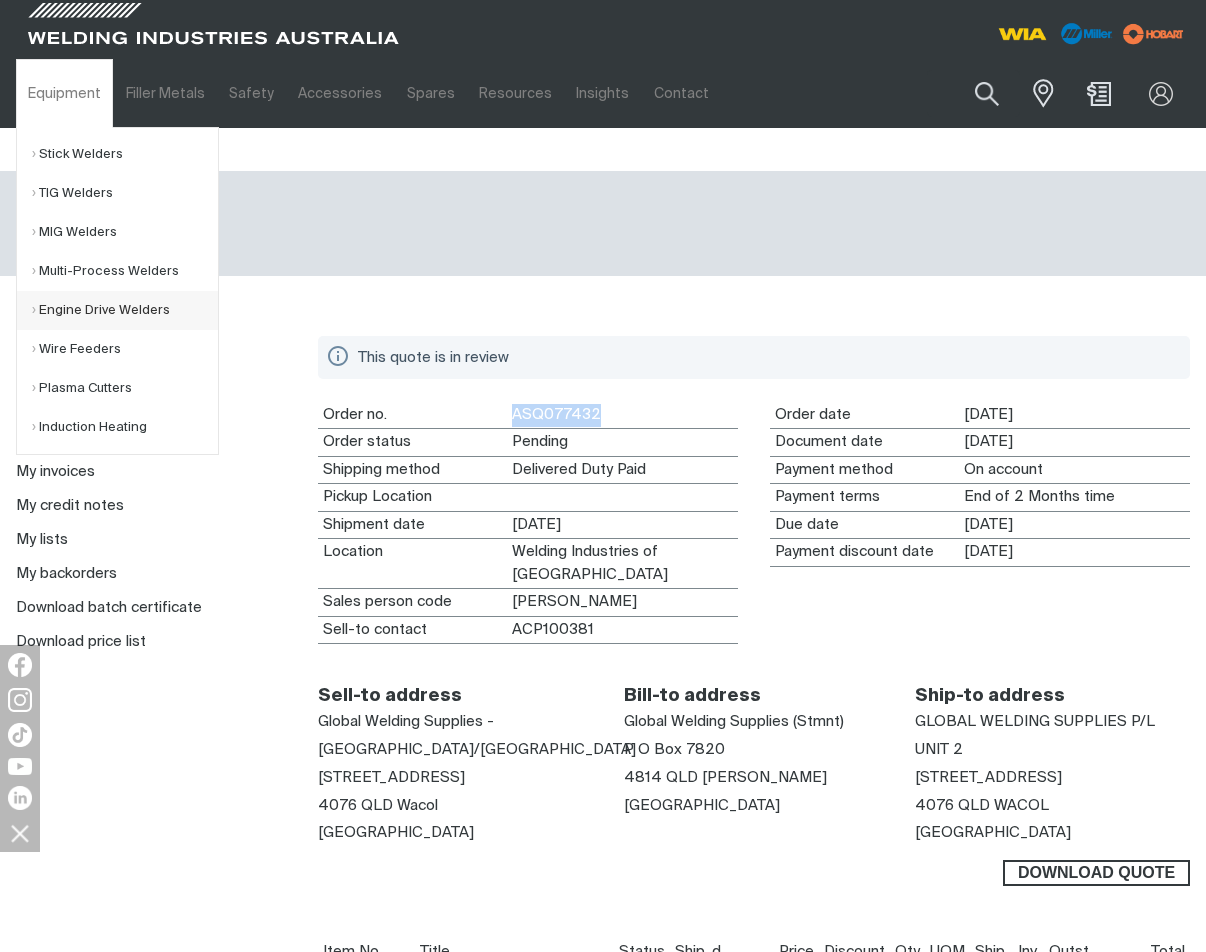 click on "Engine Drive Welders" at bounding box center (125, 310) 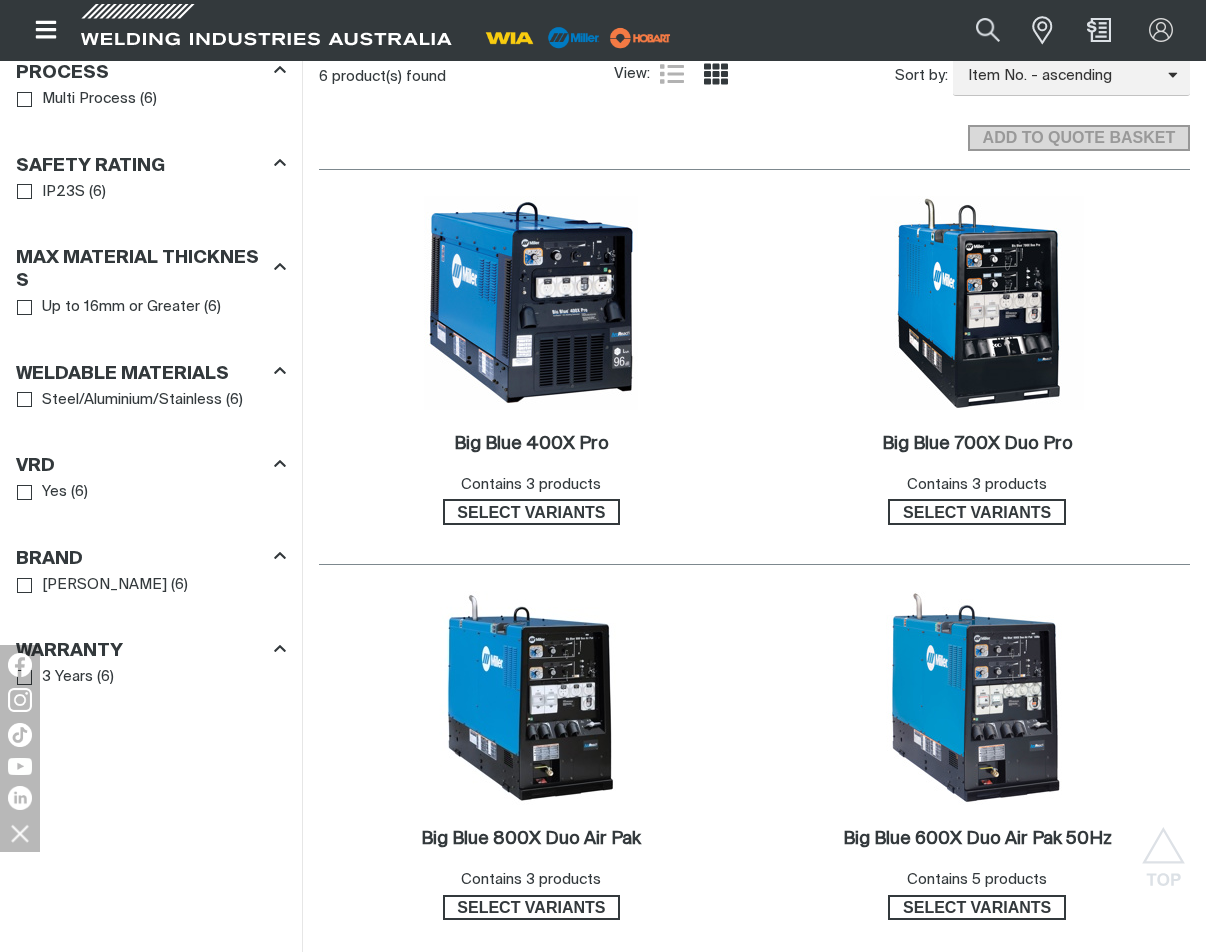 scroll, scrollTop: 1400, scrollLeft: 0, axis: vertical 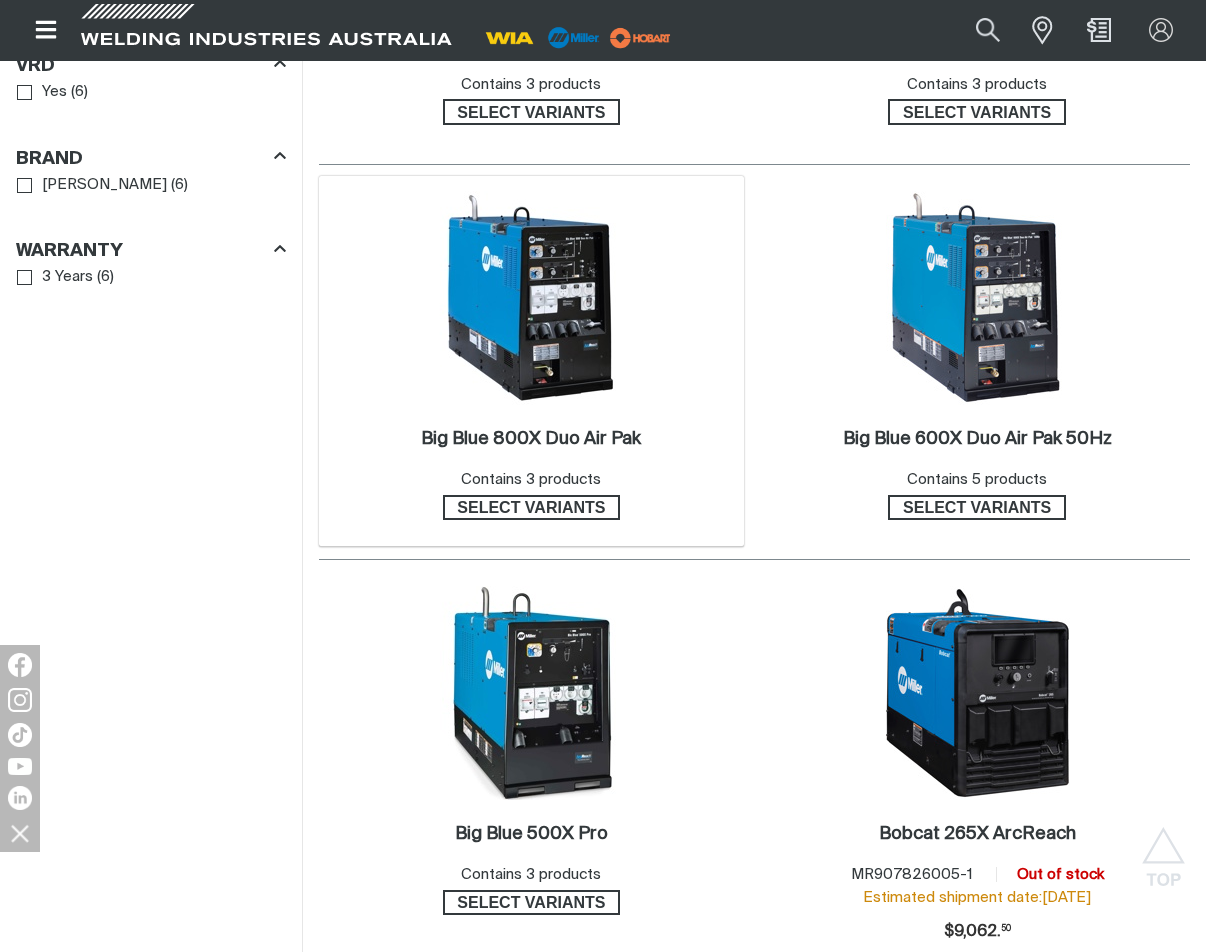 click at bounding box center (531, 298) 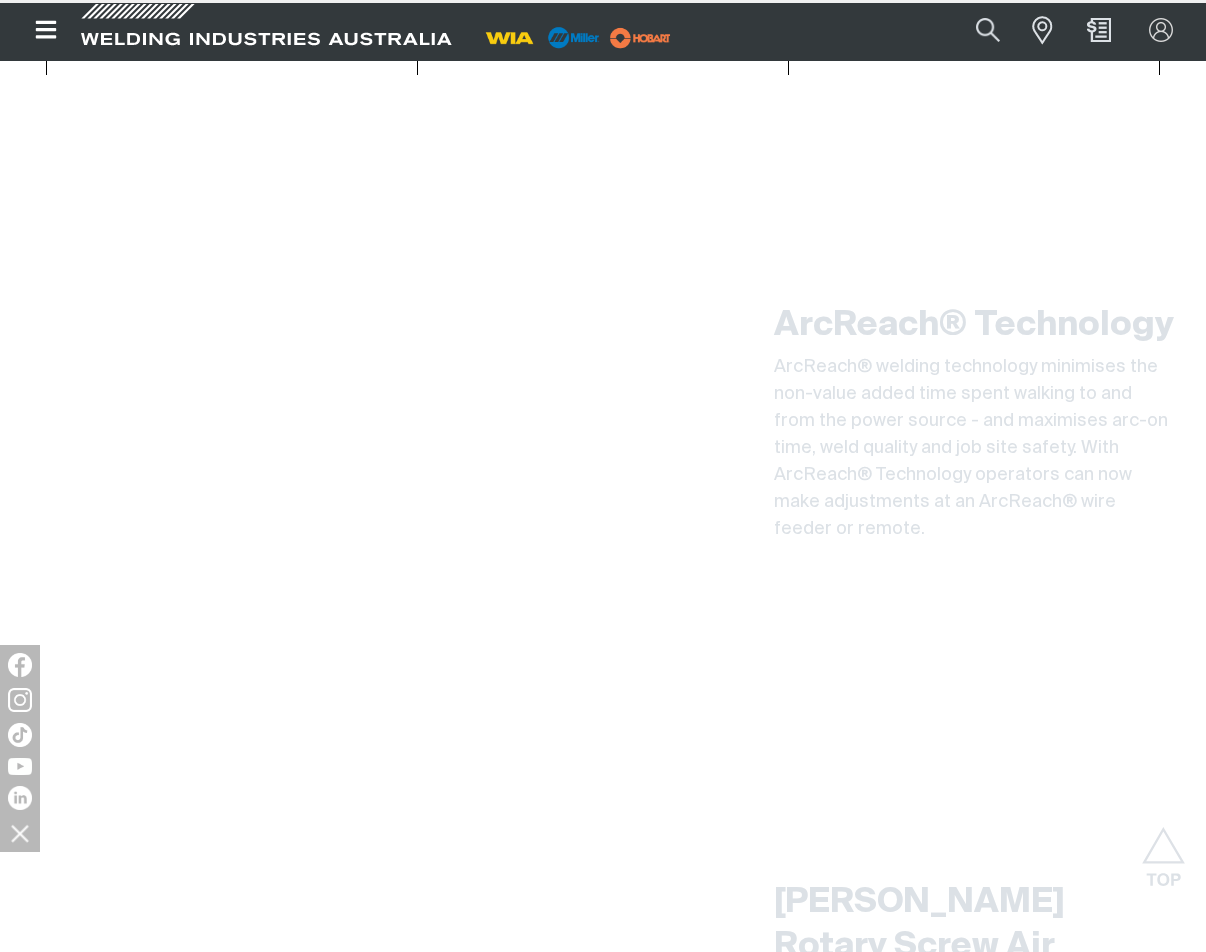 scroll, scrollTop: 0, scrollLeft: 0, axis: both 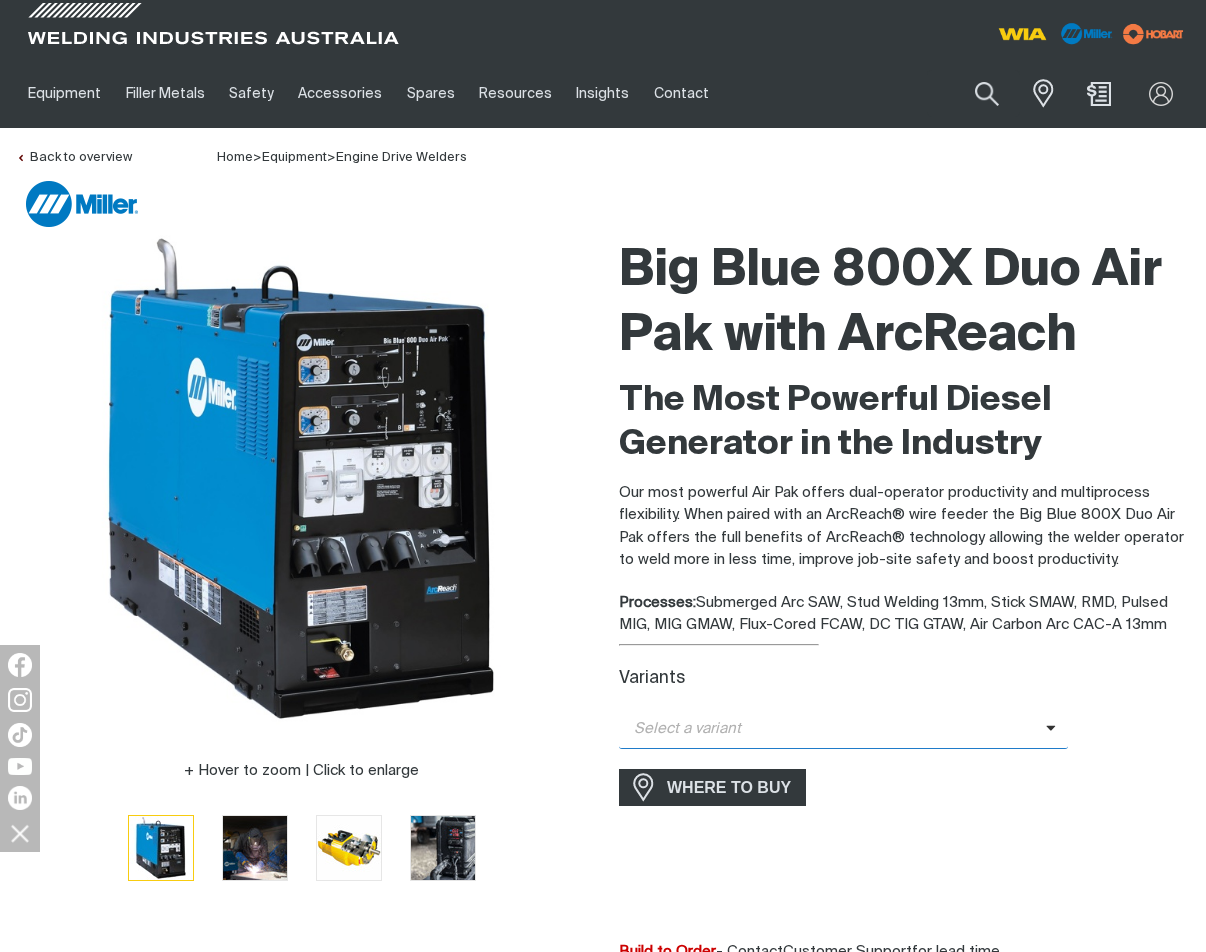 click on "Select a variant" at bounding box center (832, 729) 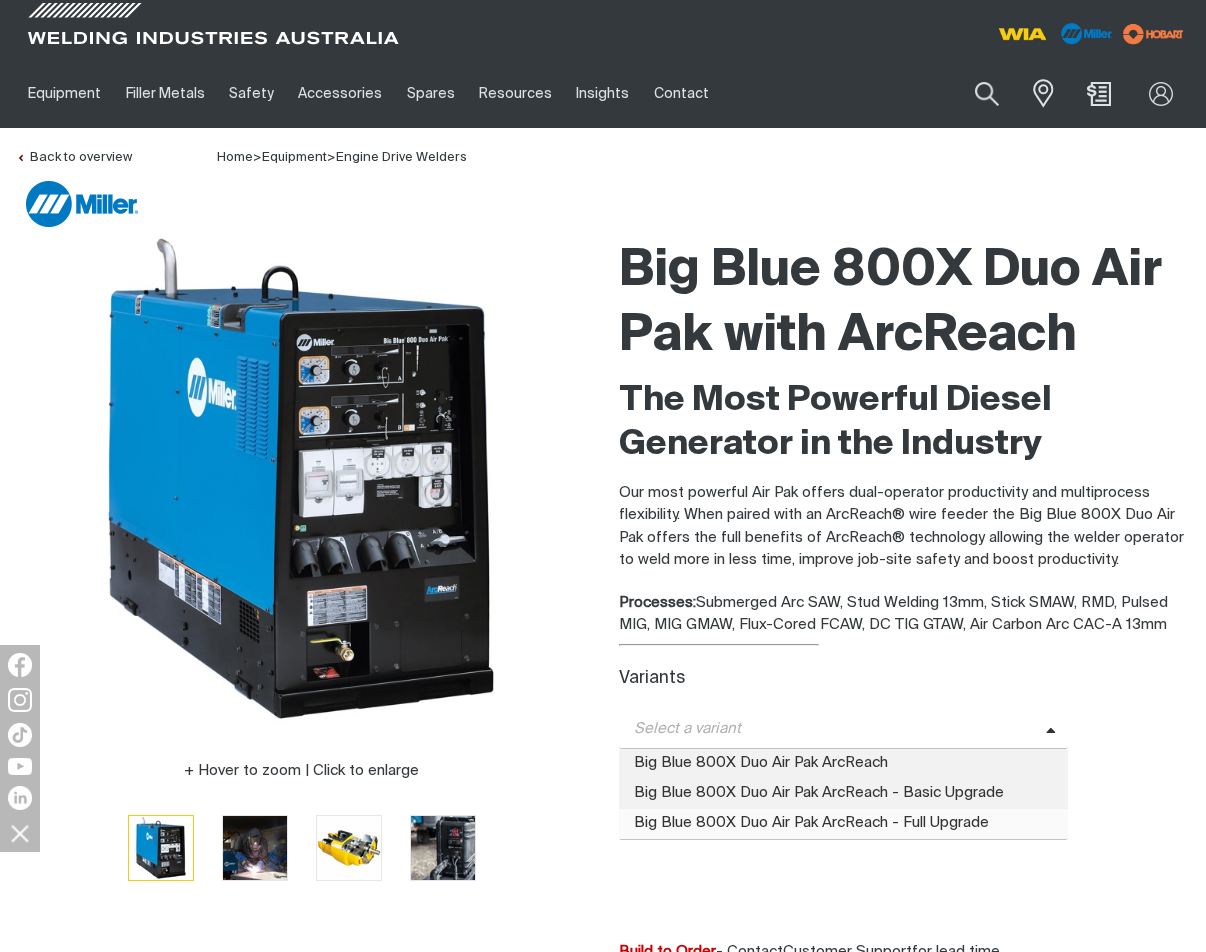click on "Big Blue 800X Duo Air Pak ArcReach - Full Upgrade" at bounding box center [843, 824] 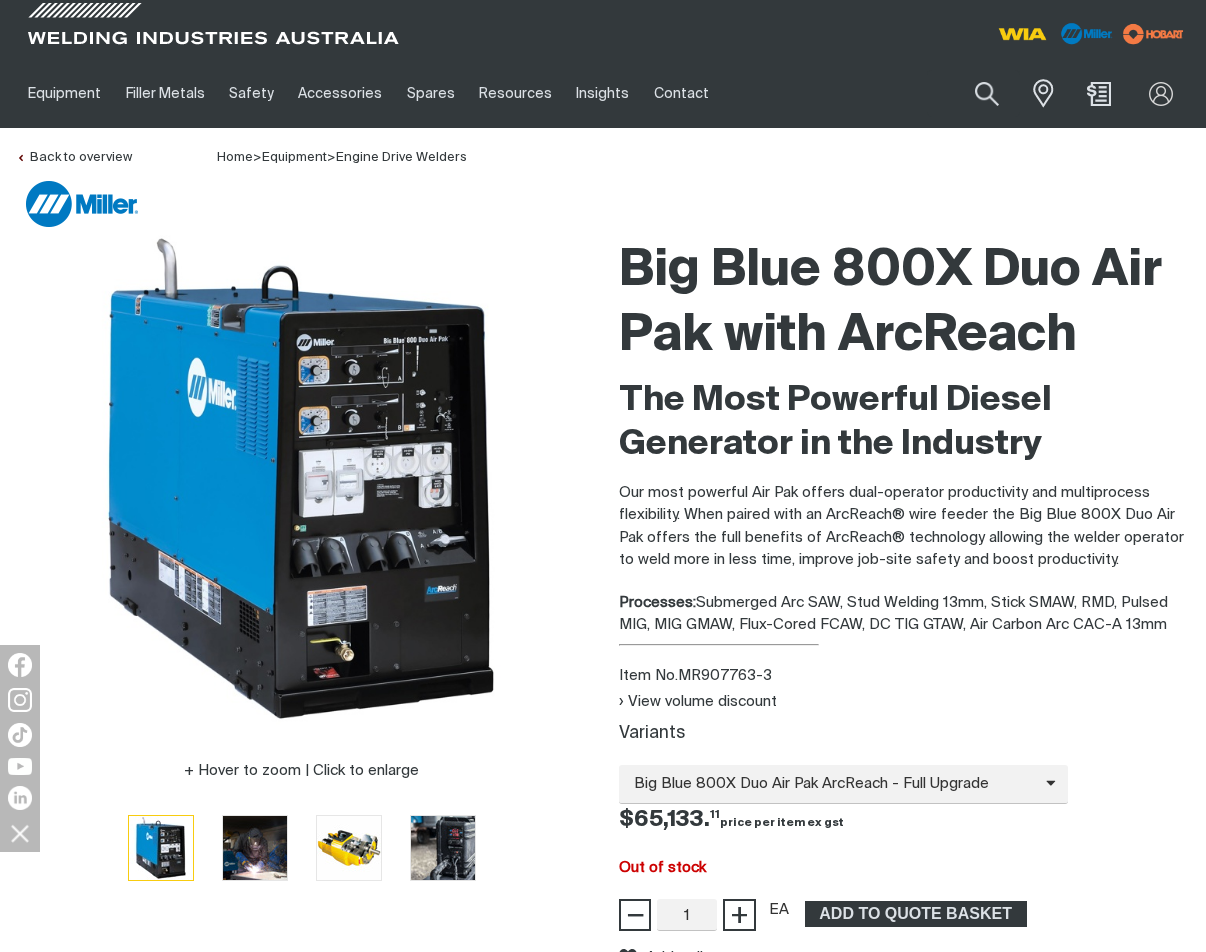 click on "− 1 Quantity + Unit of measure EA" at bounding box center [704, 915] 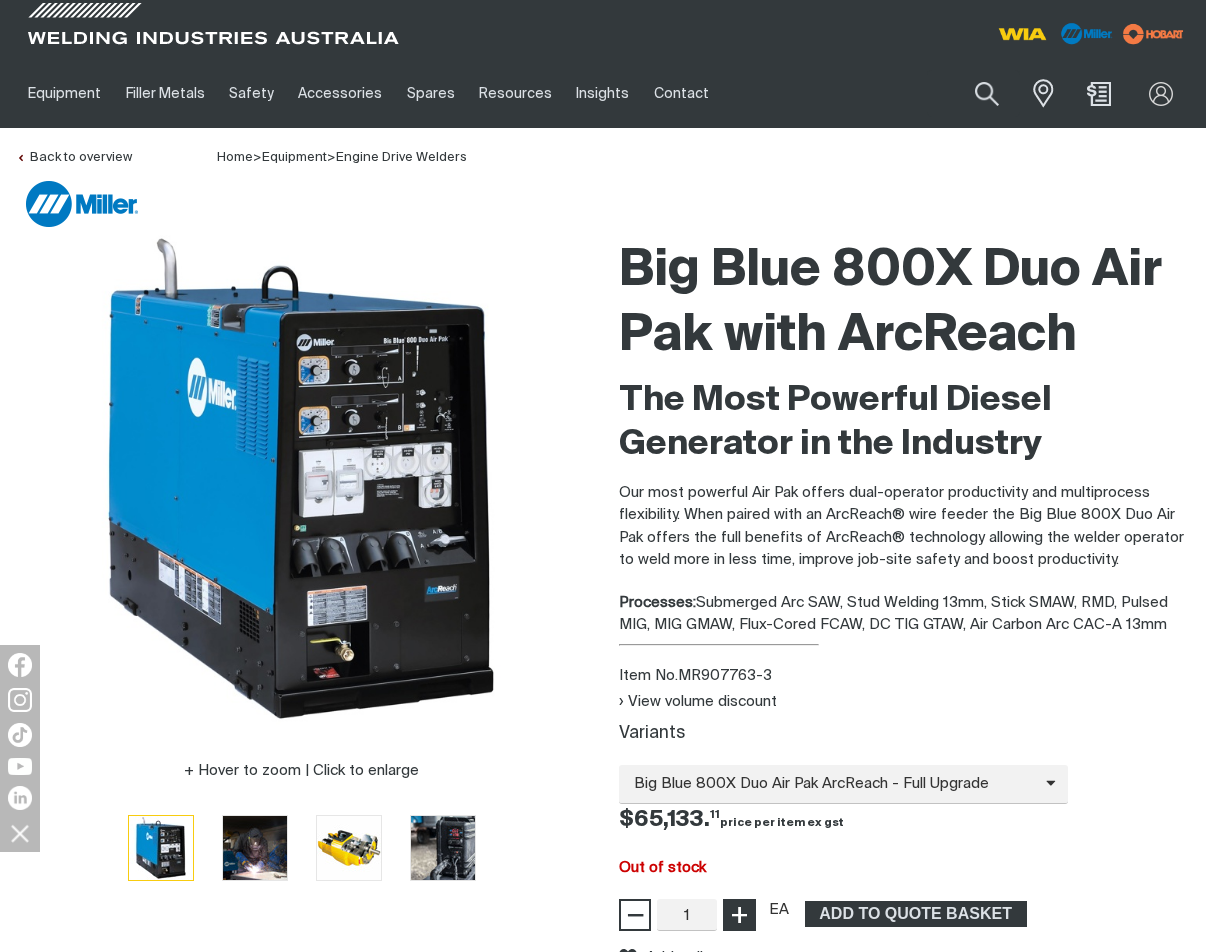 type on "2" 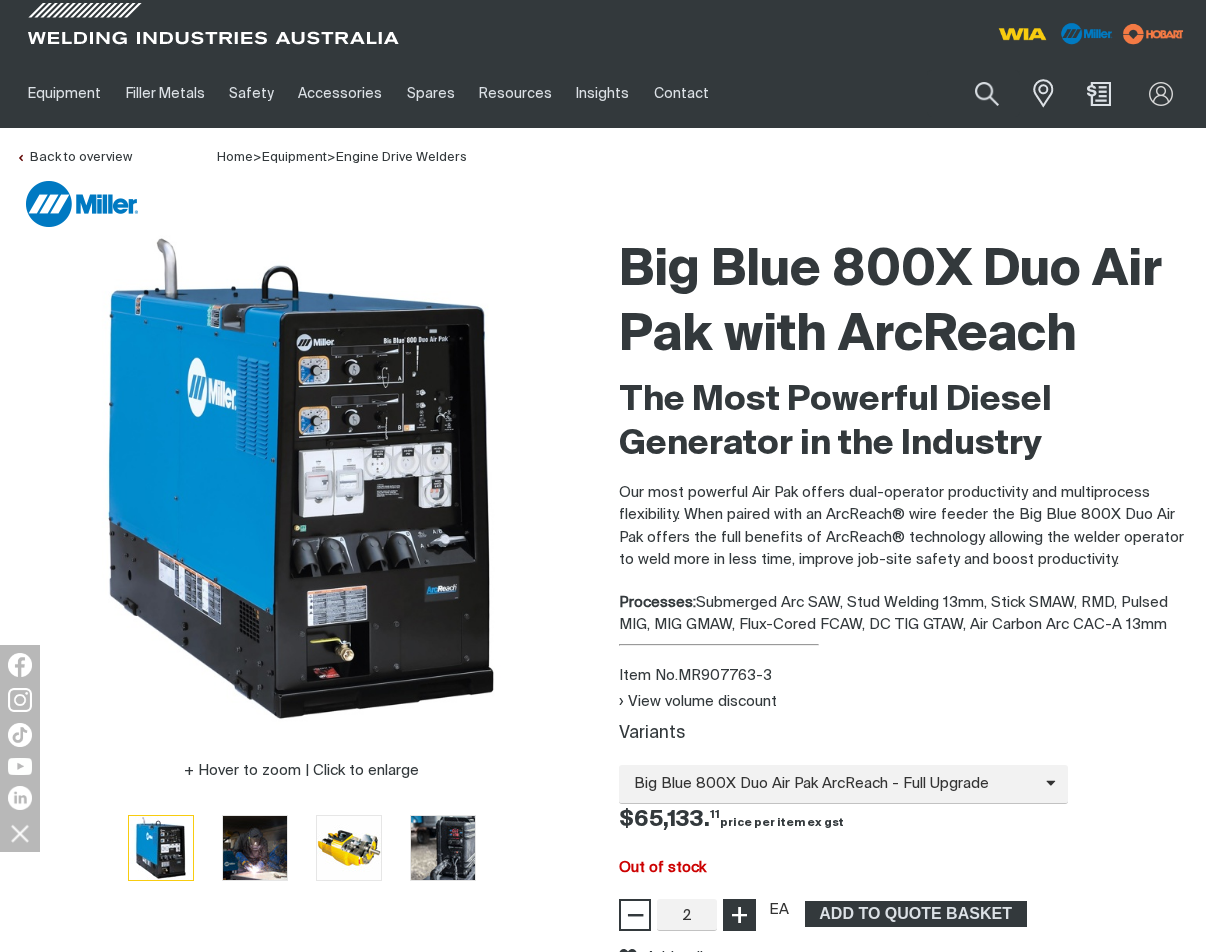 click on "+" at bounding box center [739, 915] 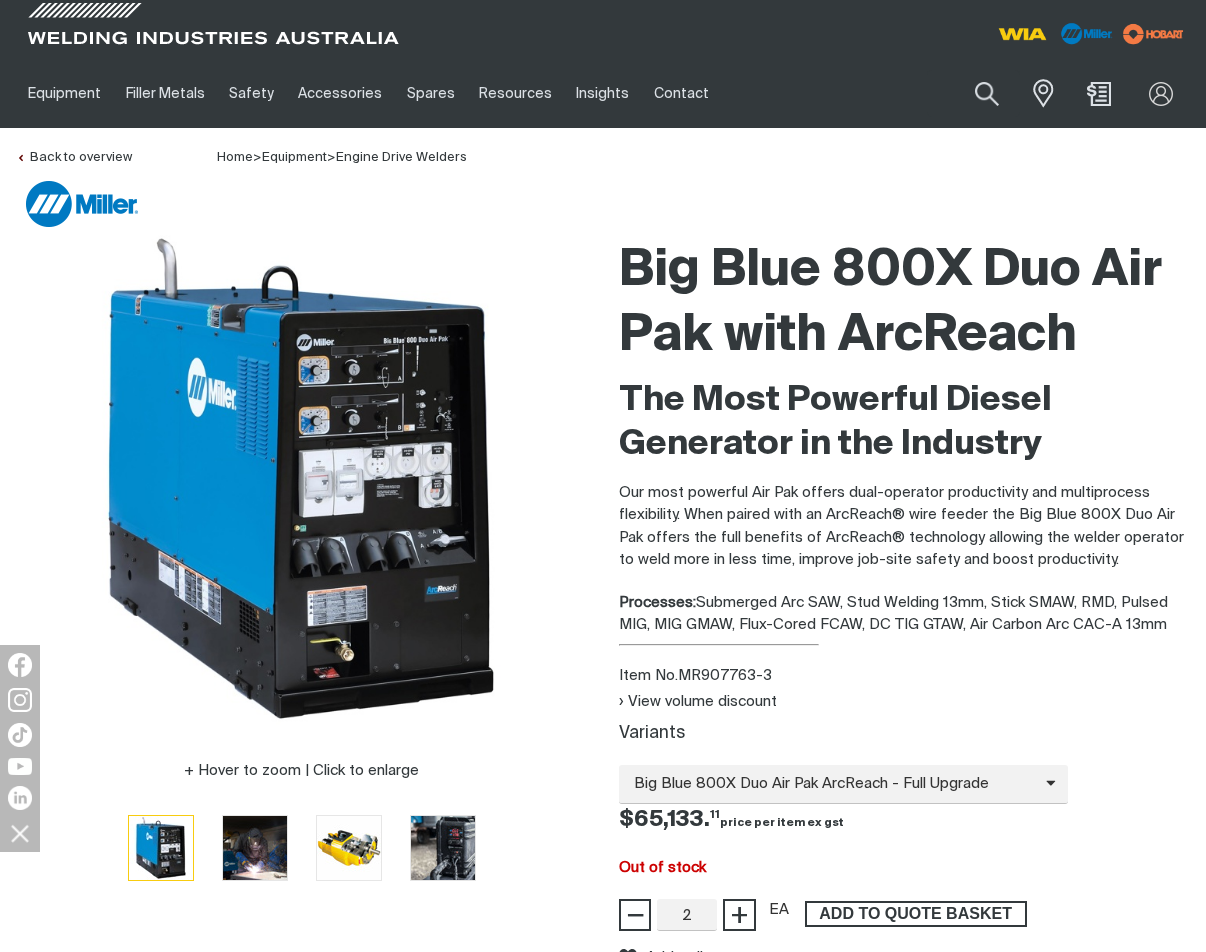 click on "ADD TO QUOTE BASKET" at bounding box center (916, 914) 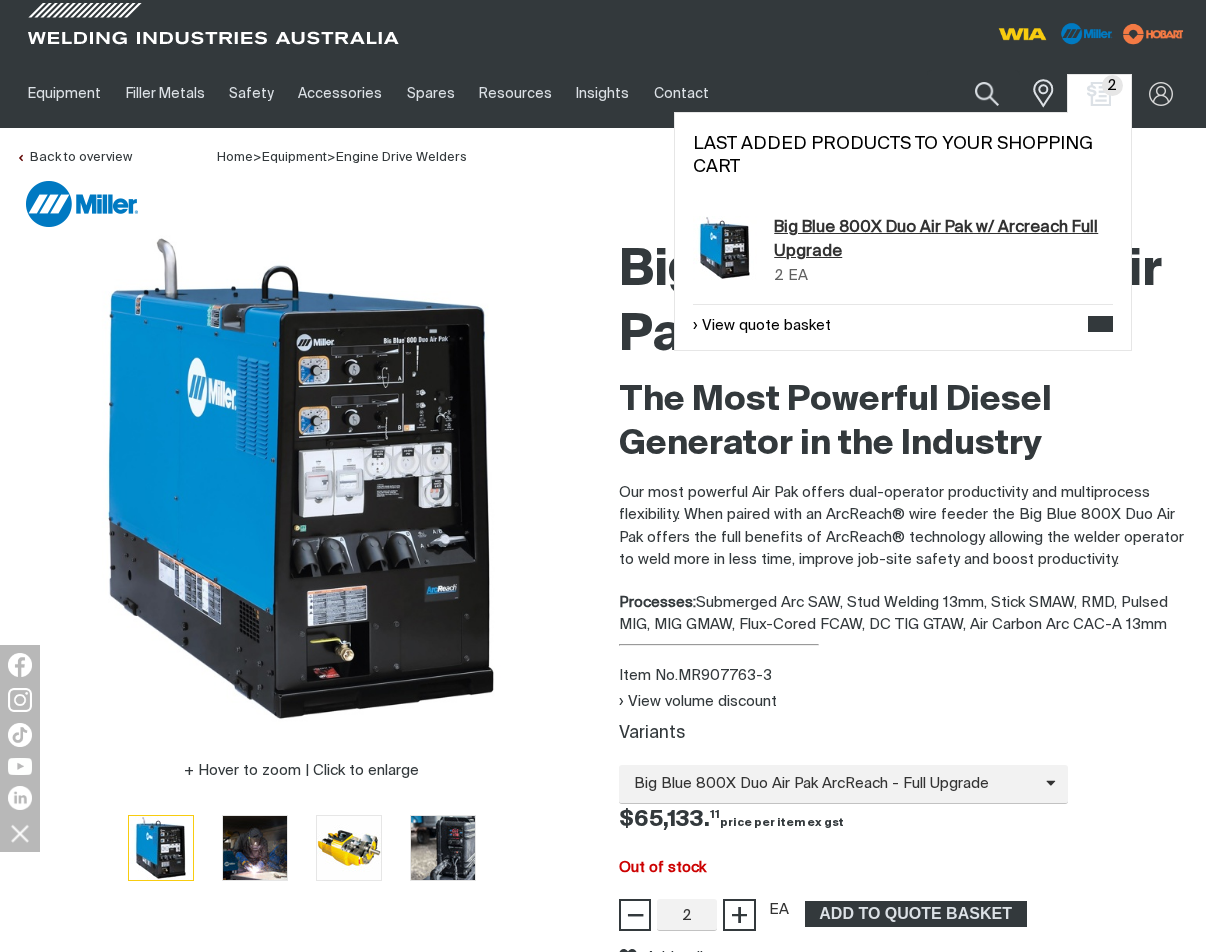 click on "Big Blue 800X Duo Air Pak w/ Arcreach Full Upgrade" at bounding box center [943, 240] 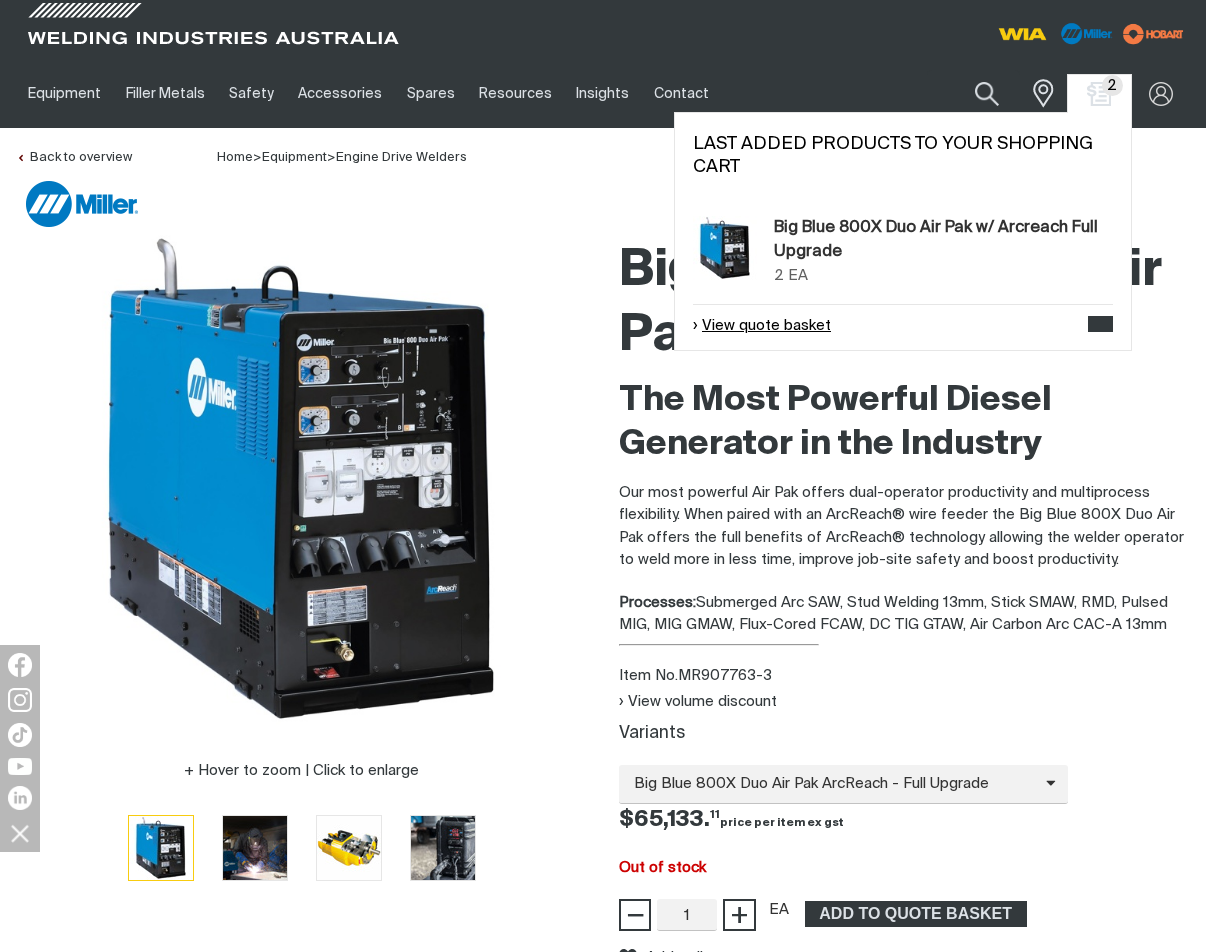 click on "View quote basket" at bounding box center (762, 326) 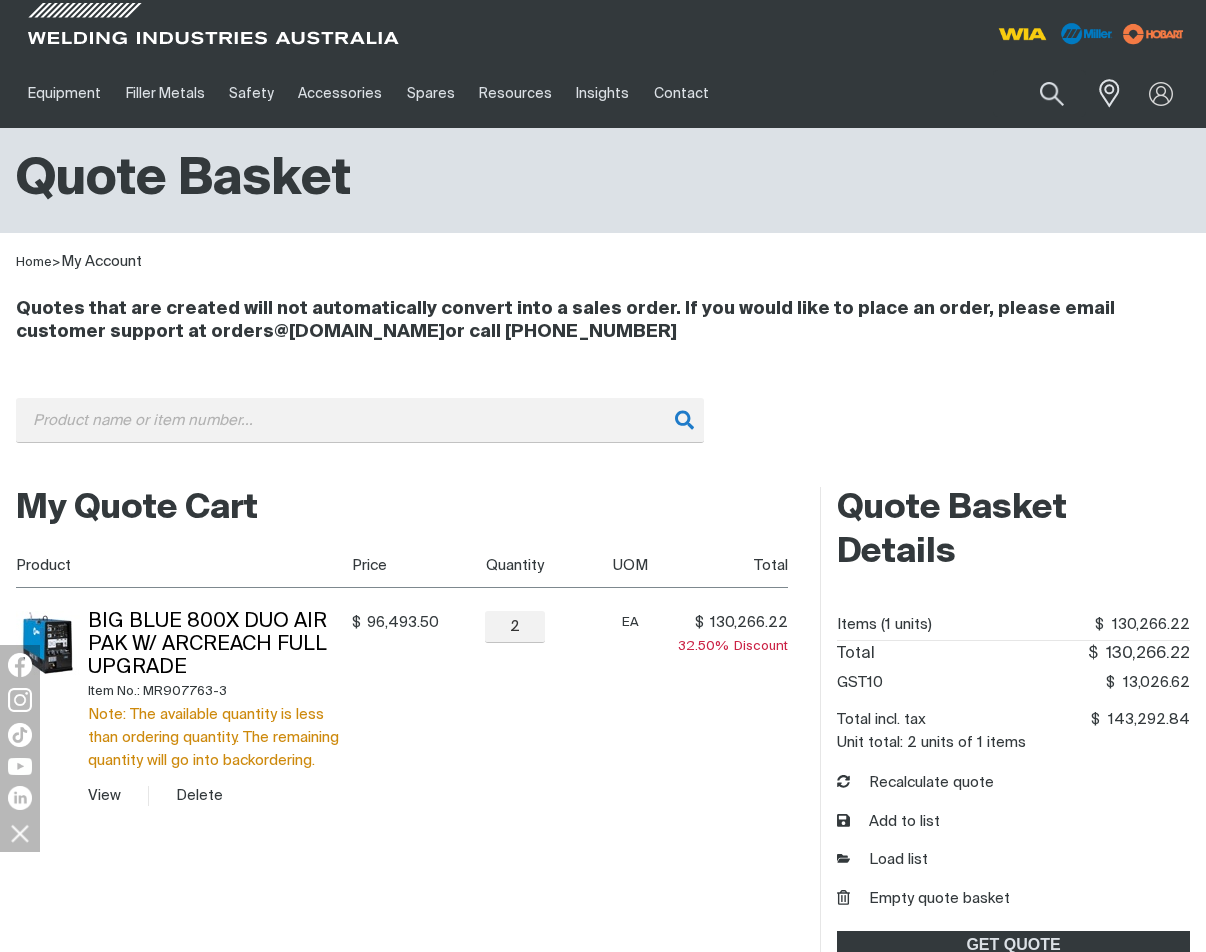 scroll, scrollTop: 200, scrollLeft: 0, axis: vertical 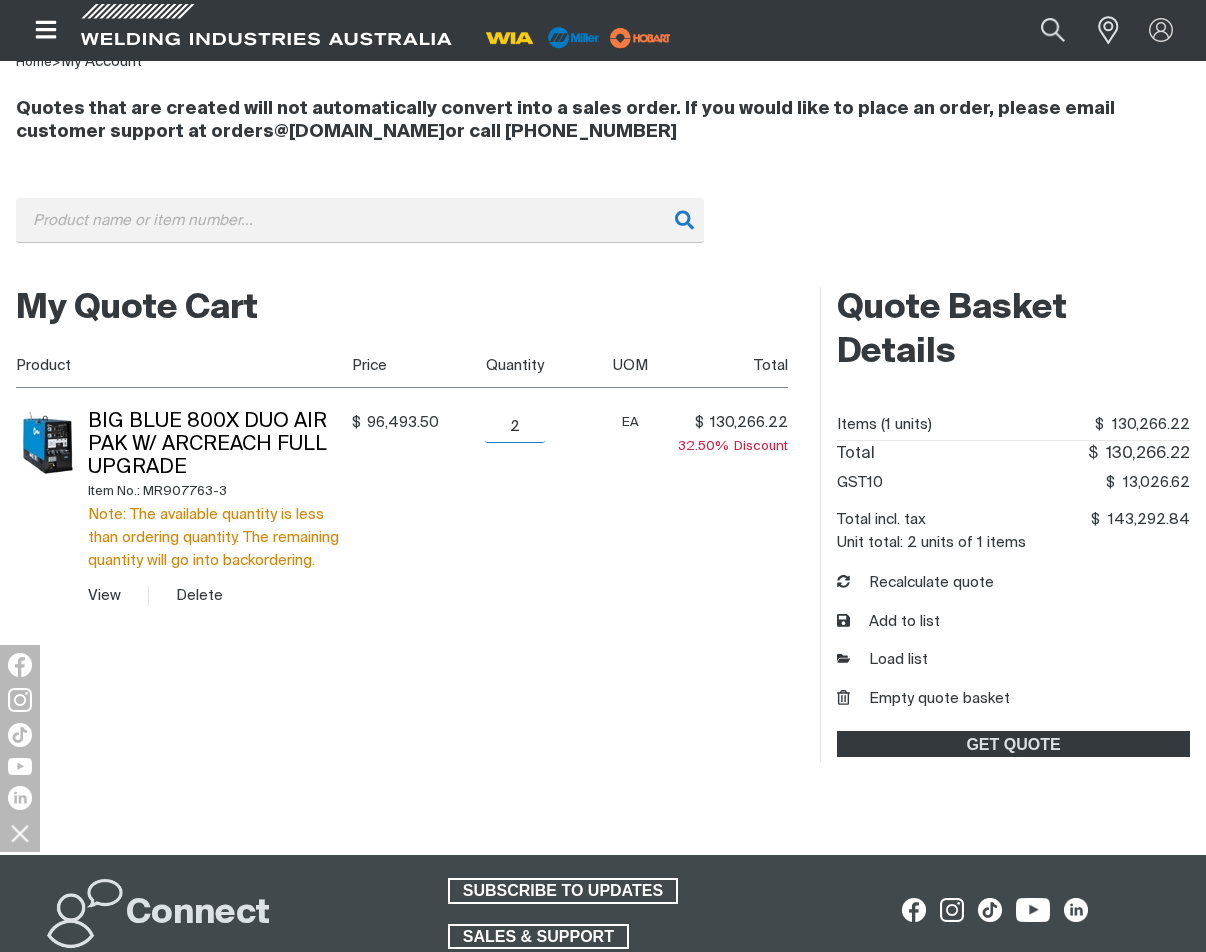 click on "2" at bounding box center (515, 427) 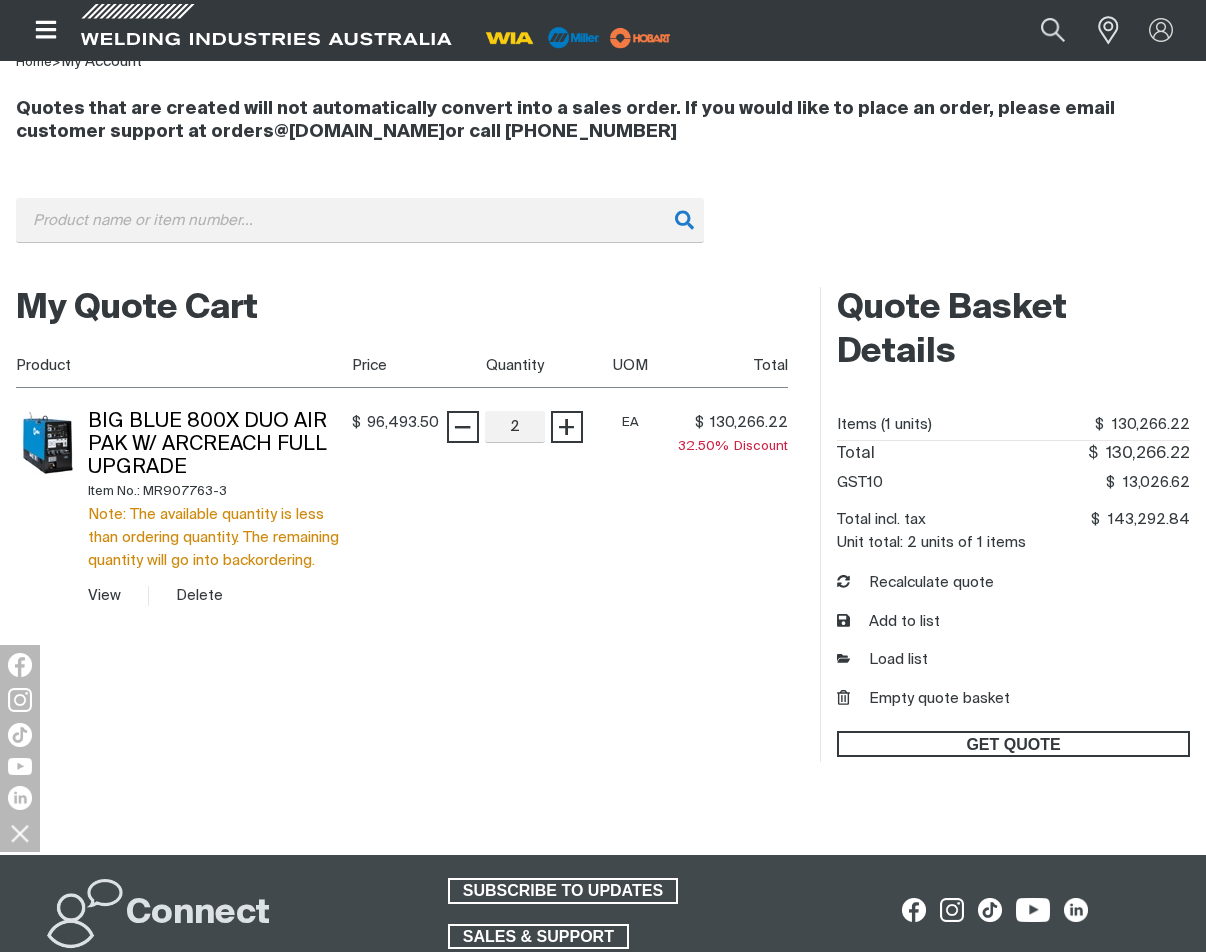 click on "GET QUOTE" at bounding box center [1013, 744] 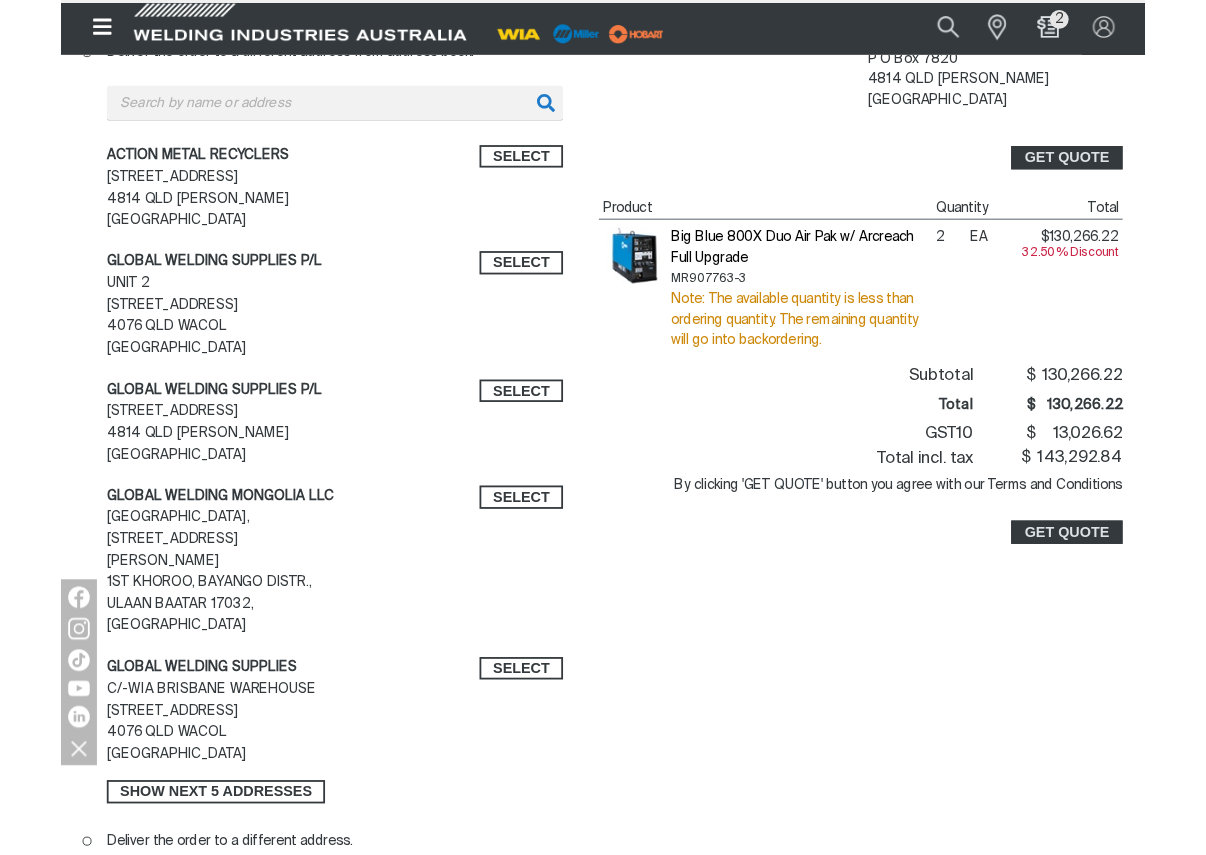 scroll, scrollTop: 0, scrollLeft: 0, axis: both 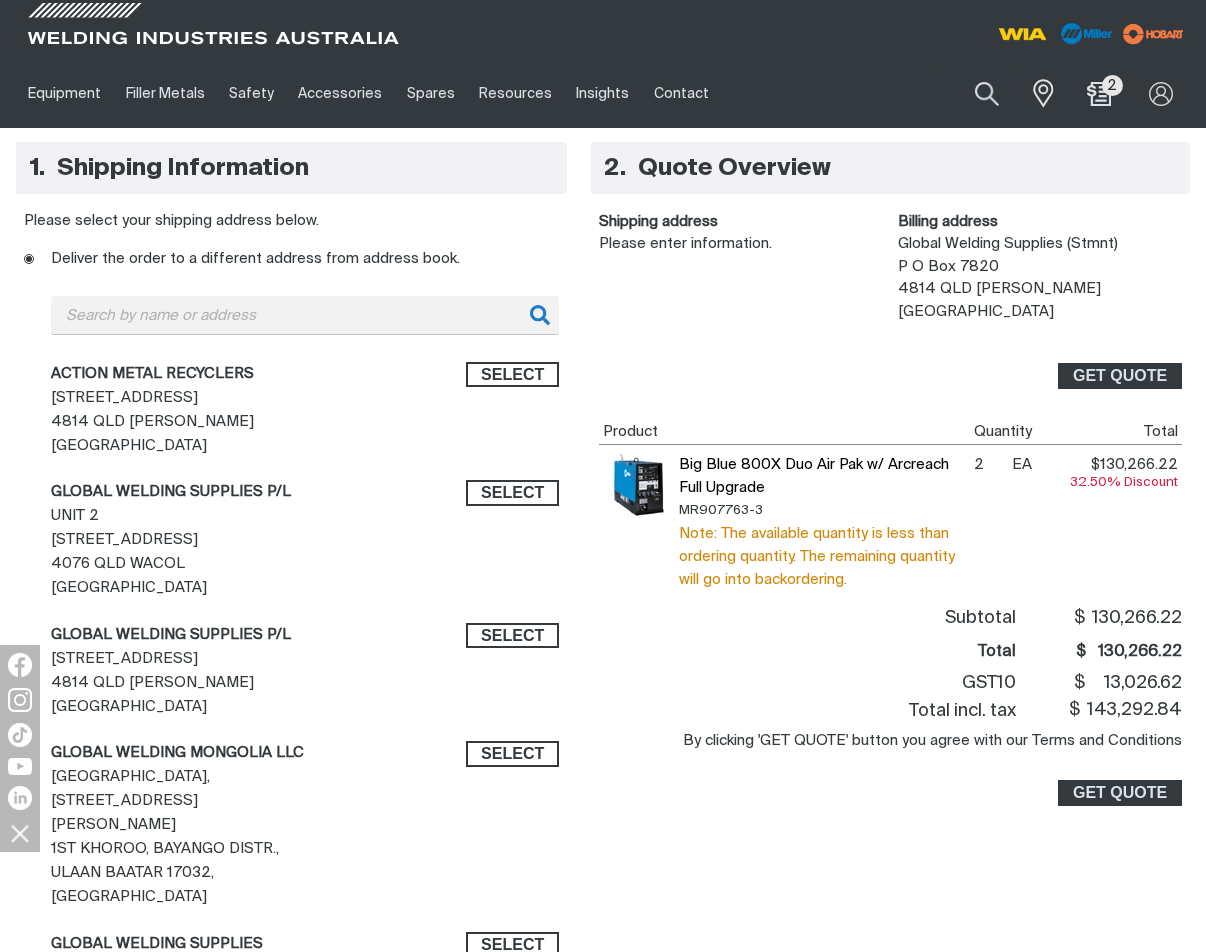 click on "Select" at bounding box center [432, 547] 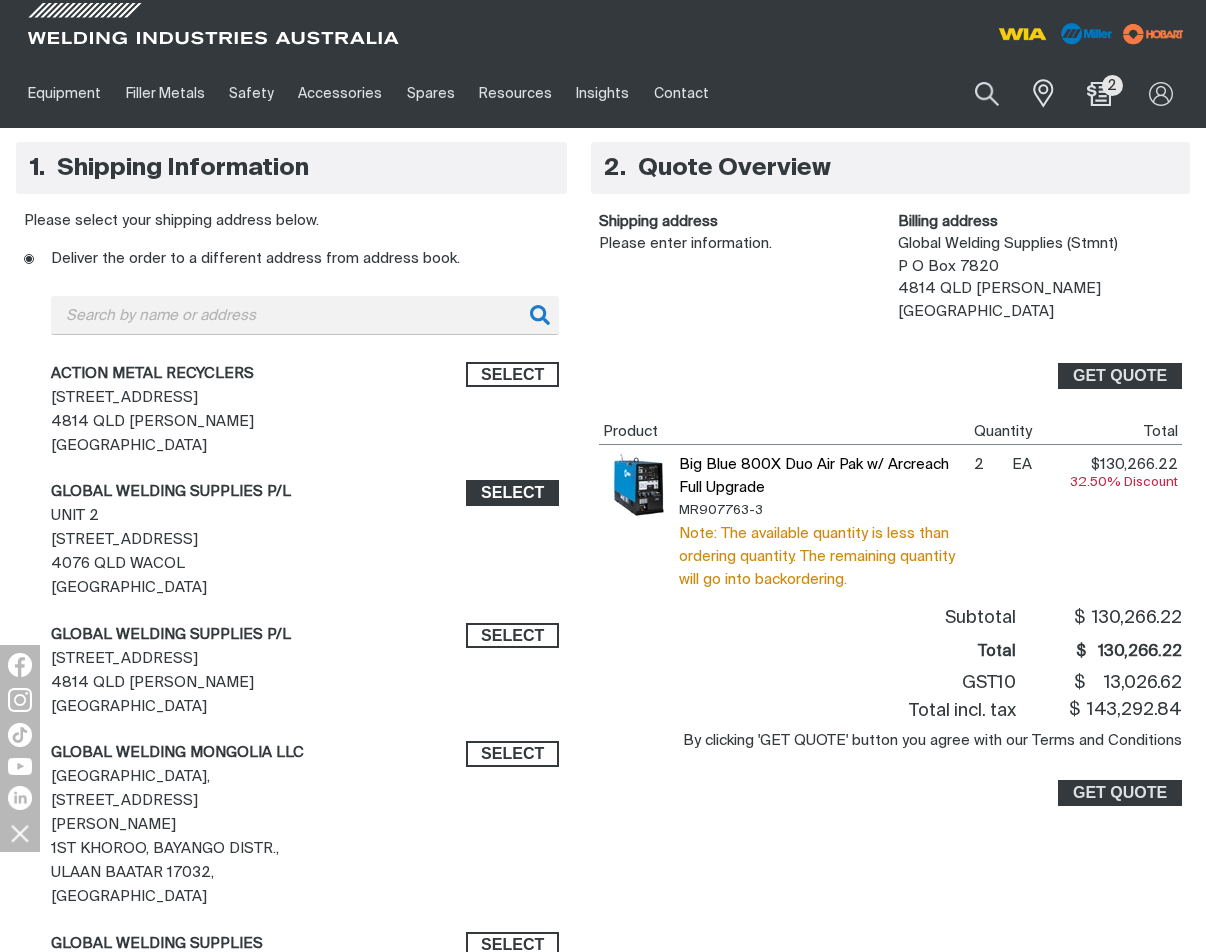 click on "Select" at bounding box center [512, 493] 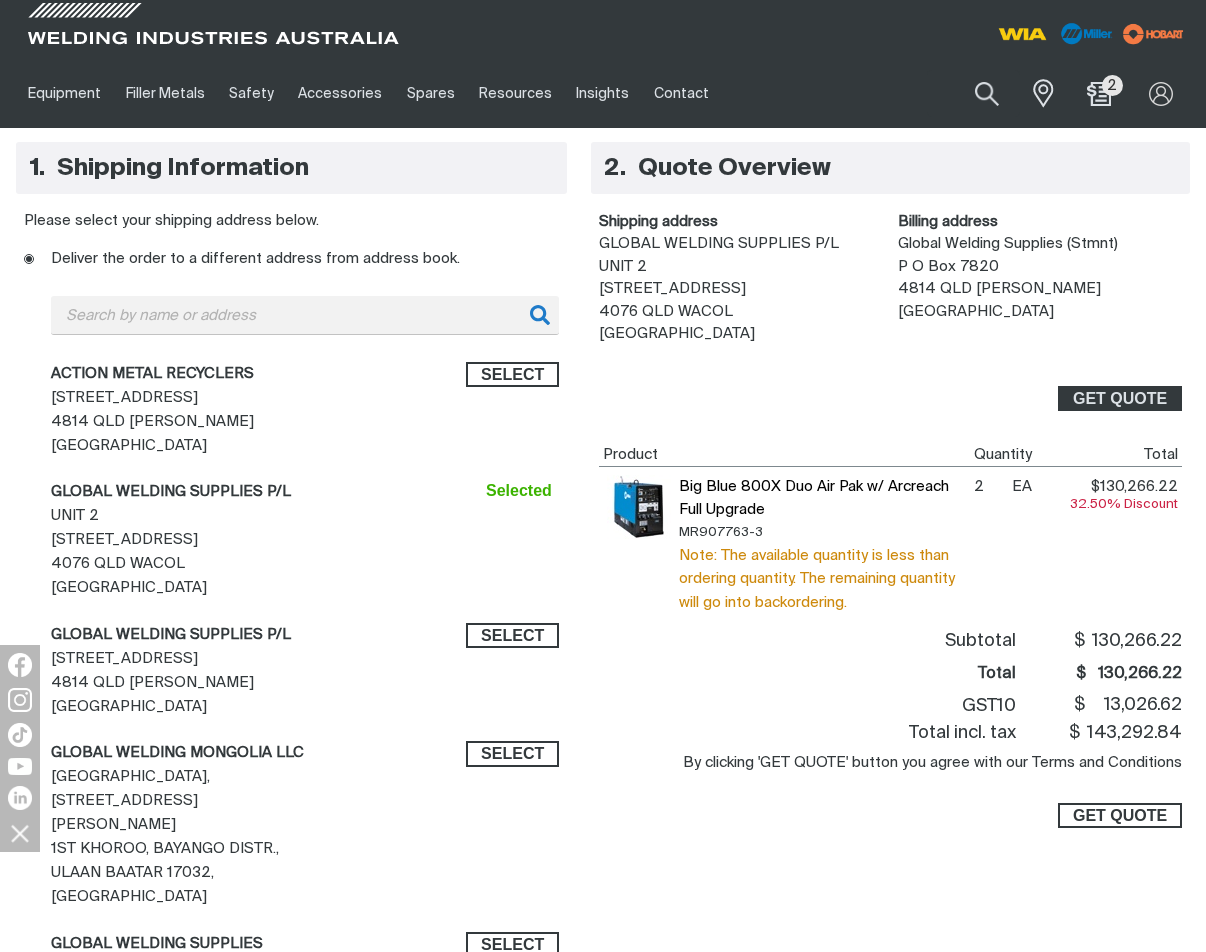 click on "GET QUOTE" at bounding box center [1120, 816] 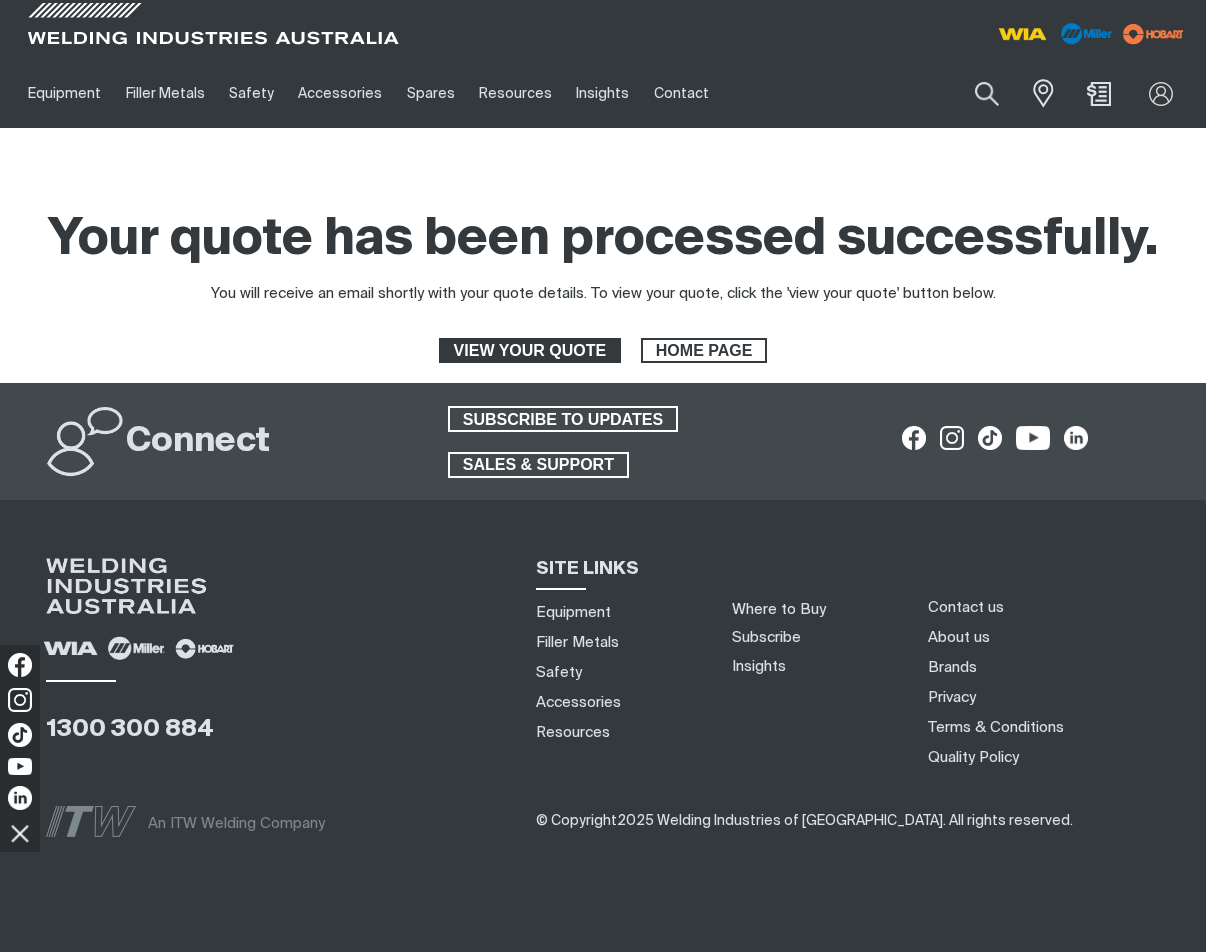 click on "VIEW YOUR QUOTE" at bounding box center [530, 351] 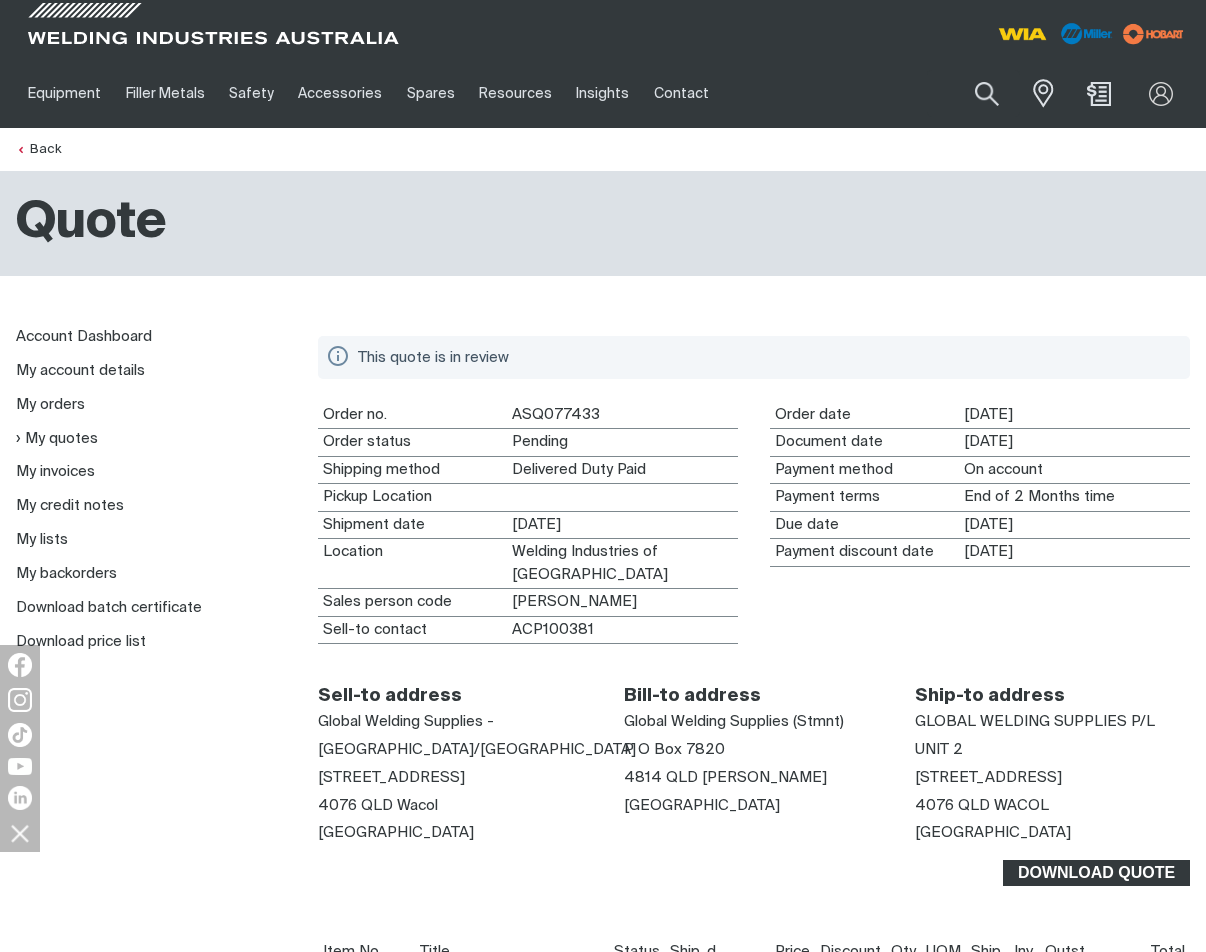 click on "Download Quote" at bounding box center [1096, 873] 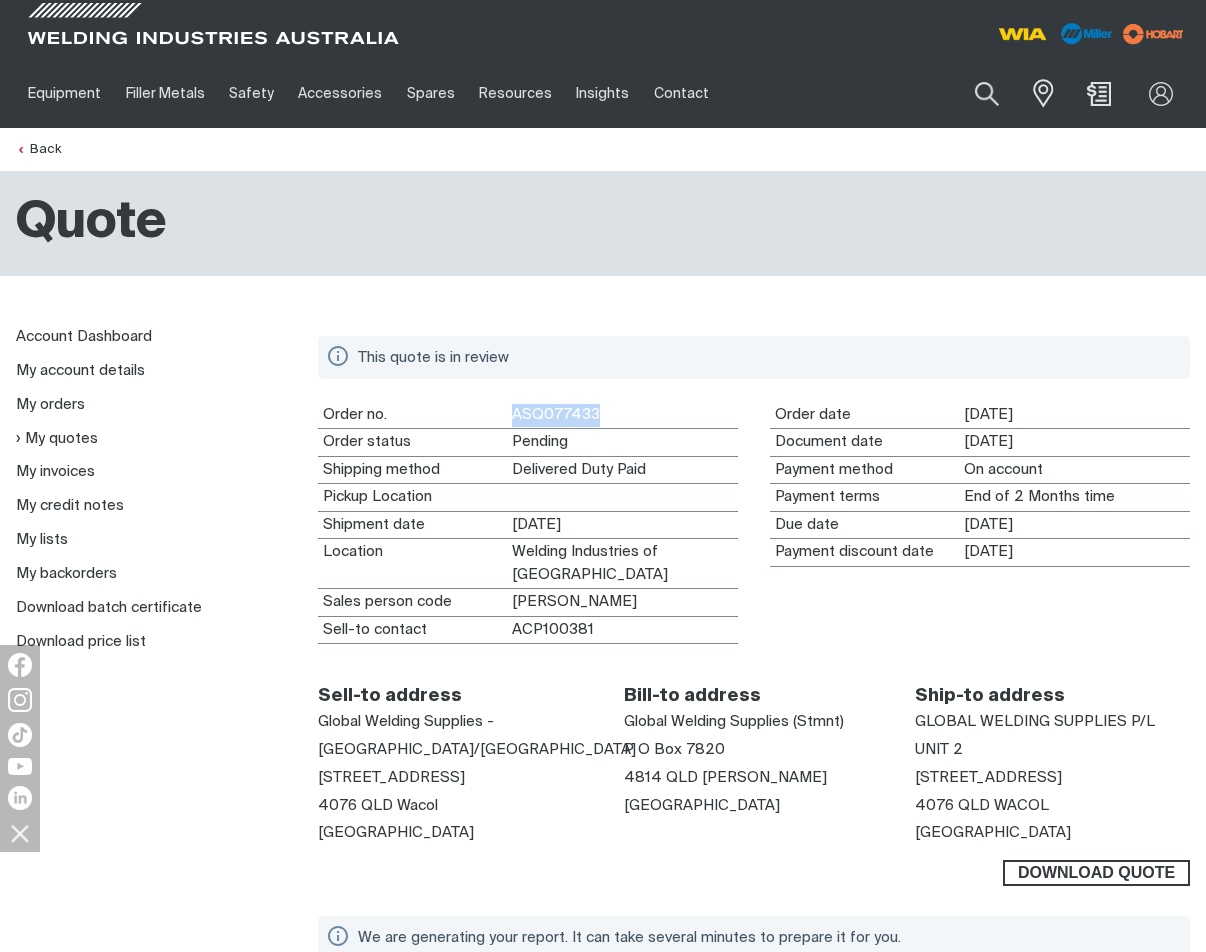 drag, startPoint x: 511, startPoint y: 410, endPoint x: 612, endPoint y: 409, distance: 101.00495 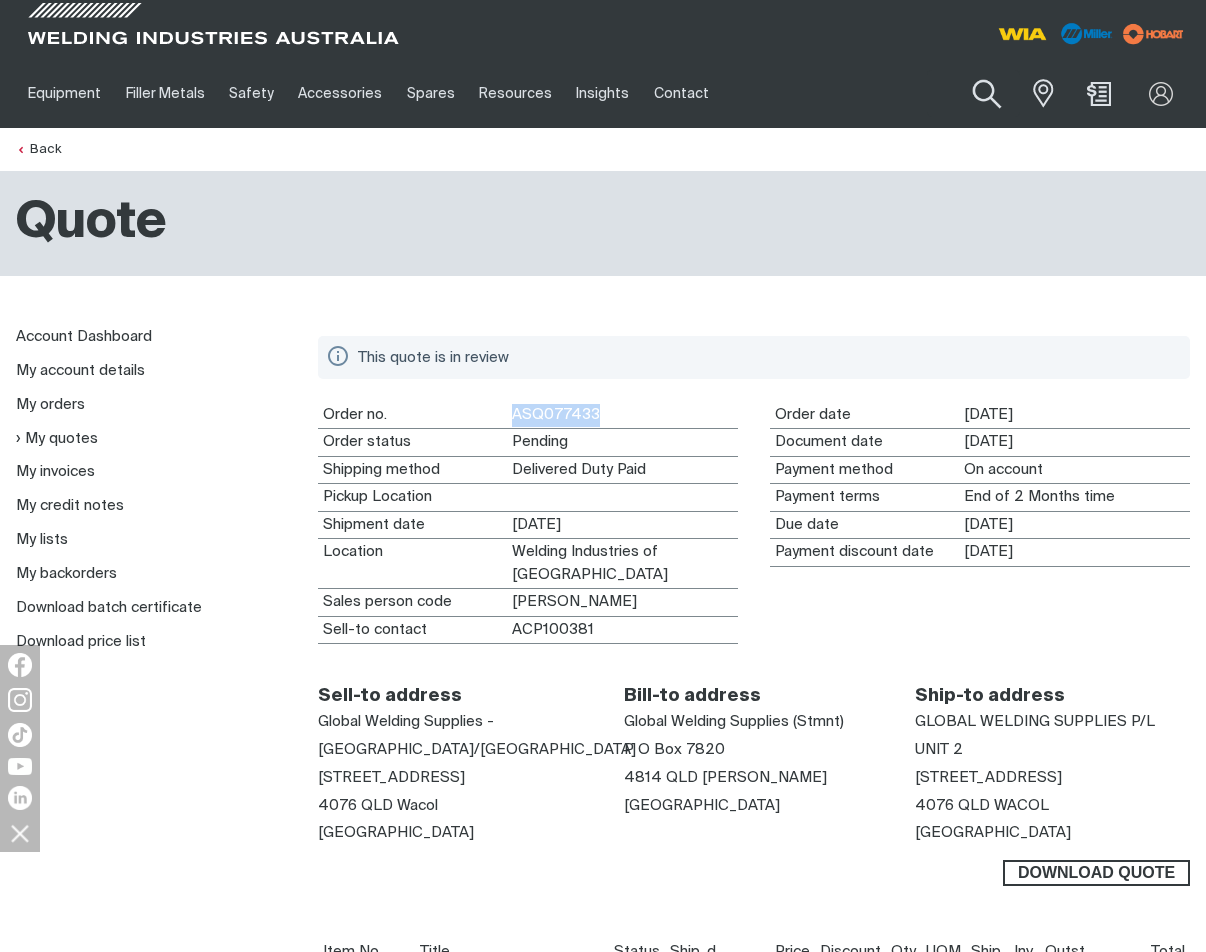 click at bounding box center (986, 94) 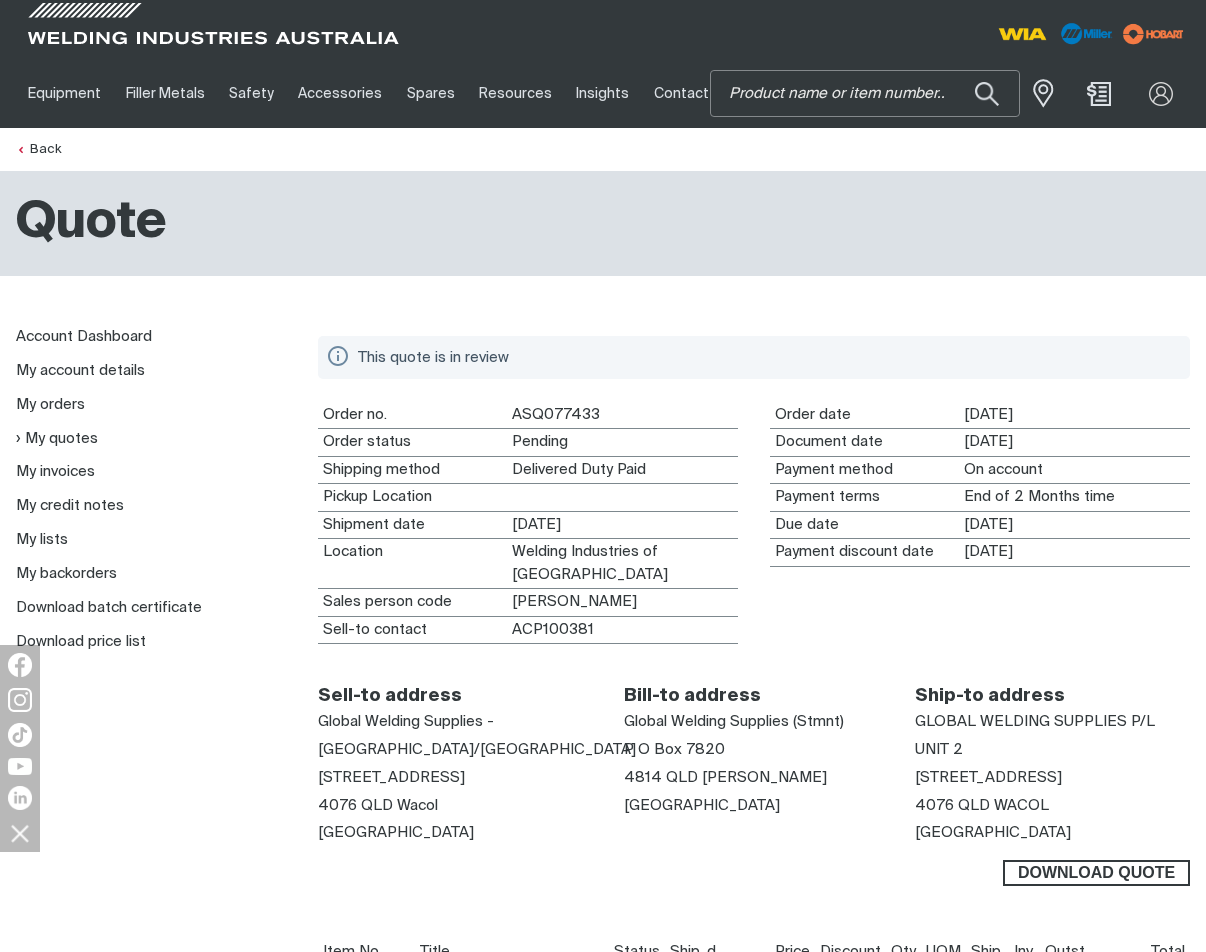click on "Search" at bounding box center (865, 93) 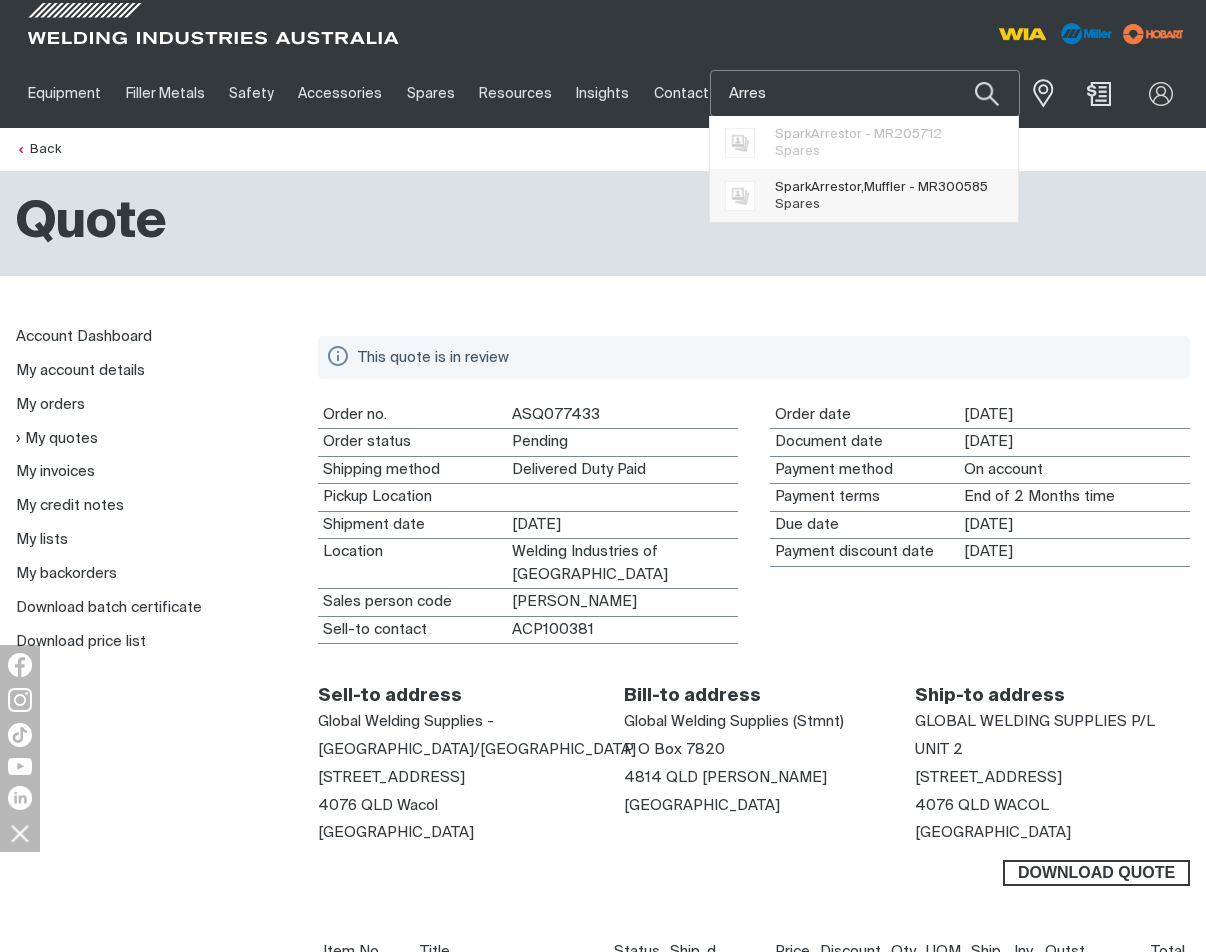 type on "Arres" 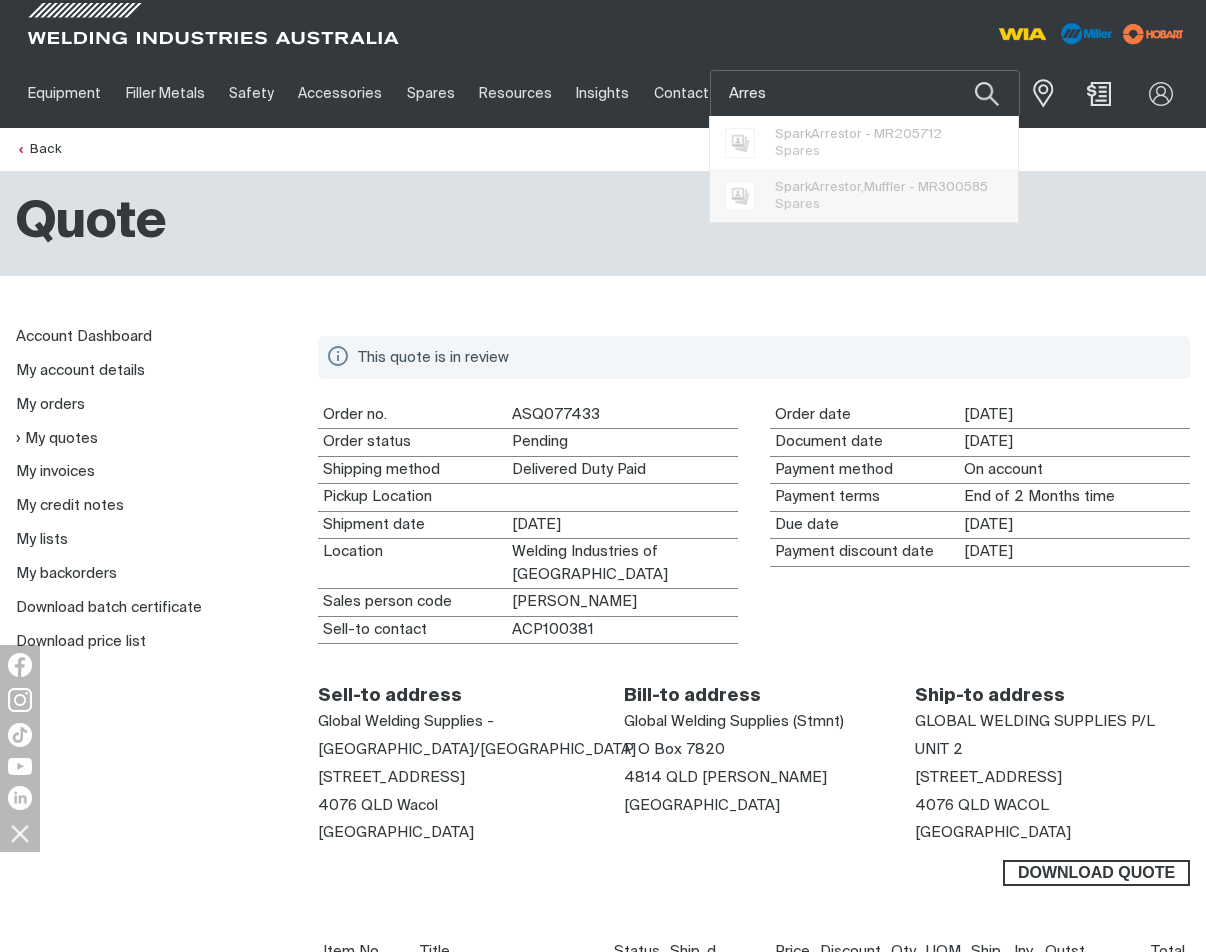 click on "Spark  Arres tor,Muffler - MR300585" at bounding box center (881, 187) 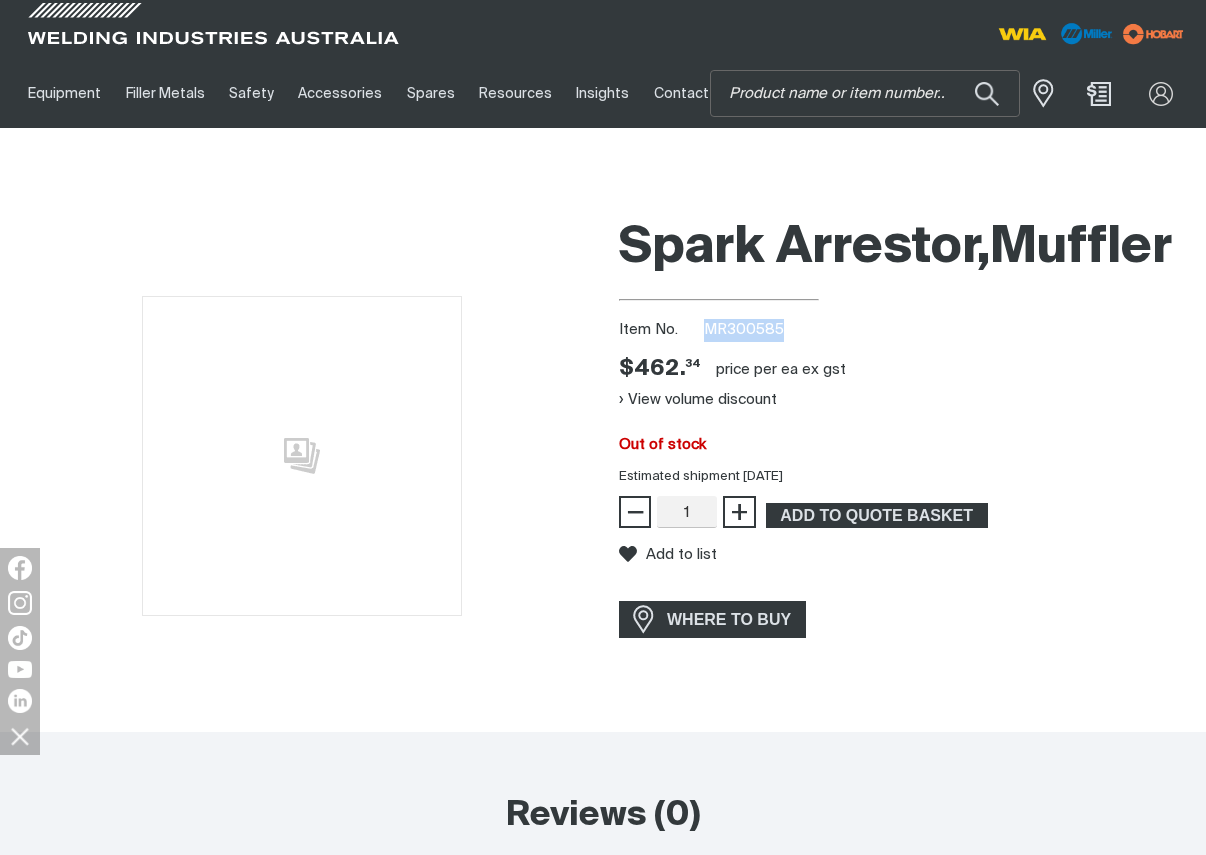 drag, startPoint x: 705, startPoint y: 327, endPoint x: 785, endPoint y: 335, distance: 80.399 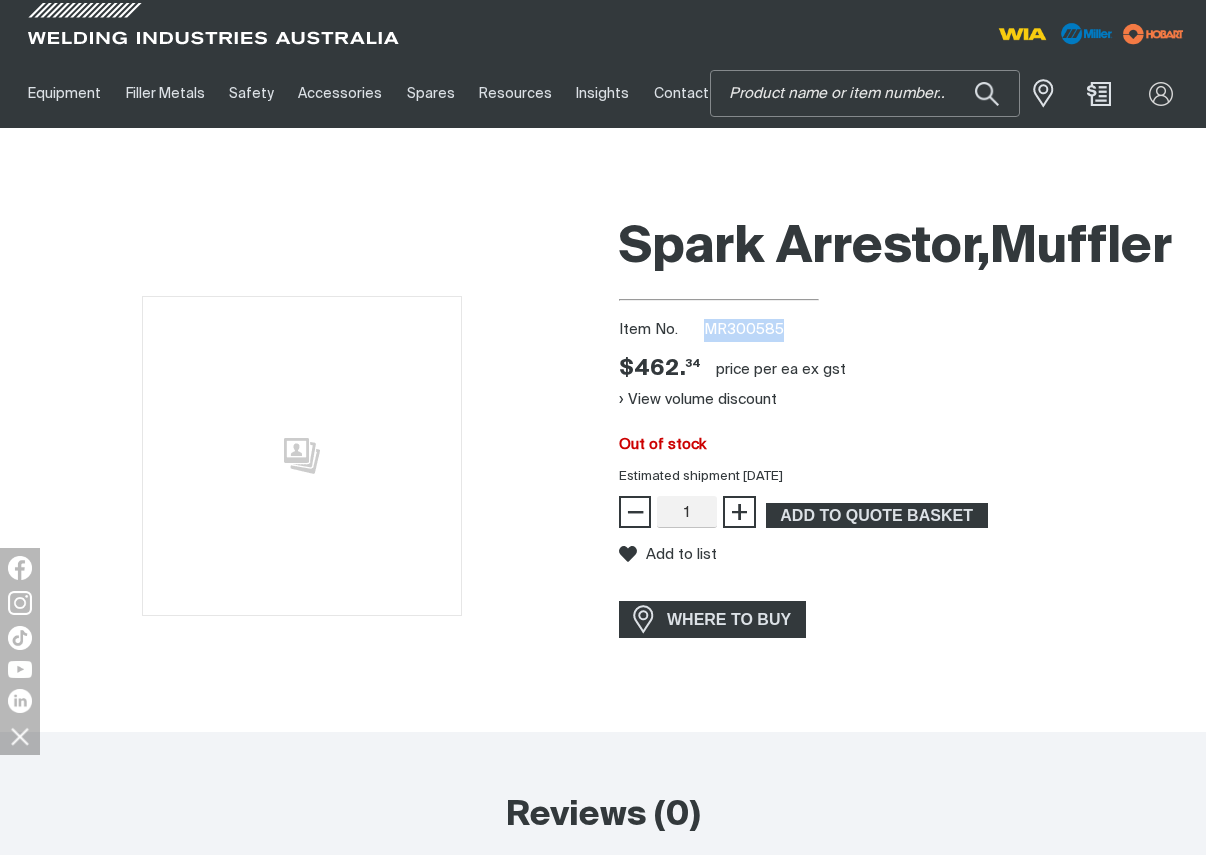 click on "Search" at bounding box center [865, 93] 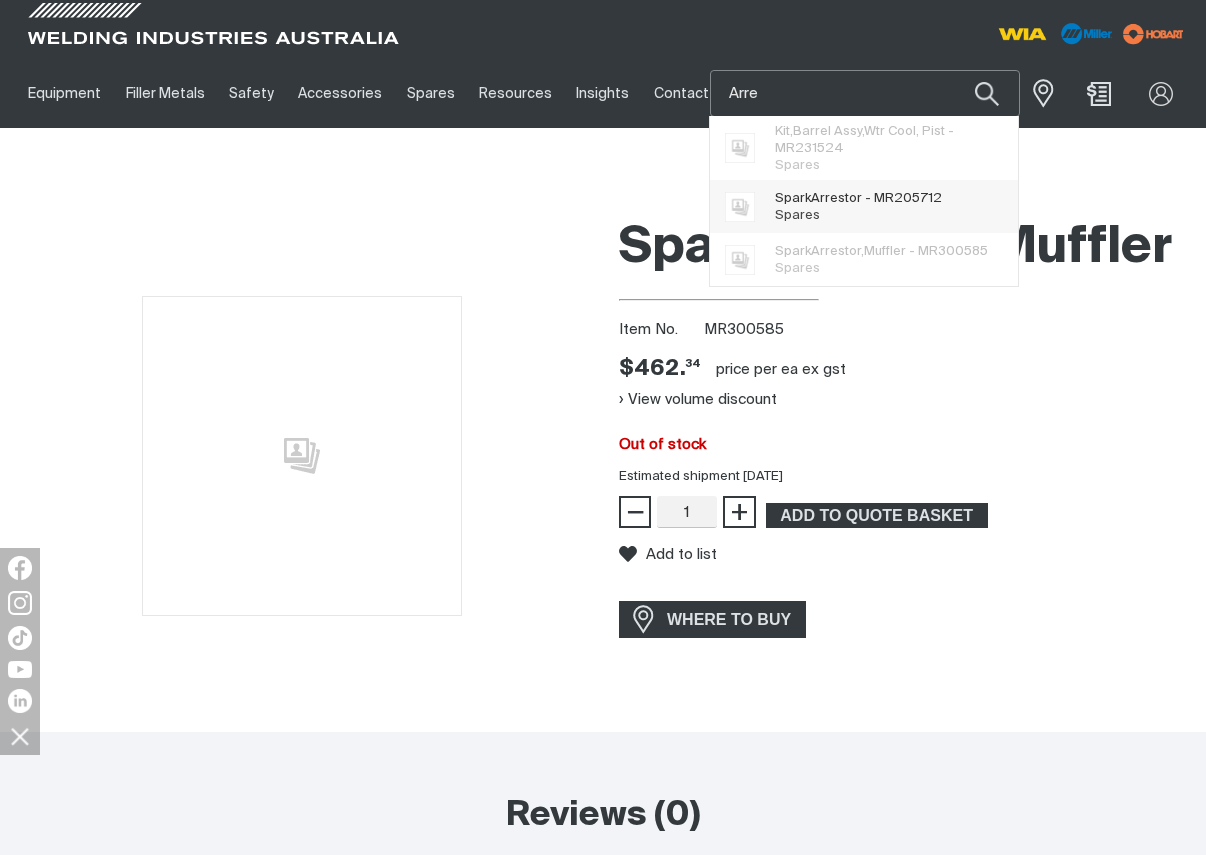 type on "Arre" 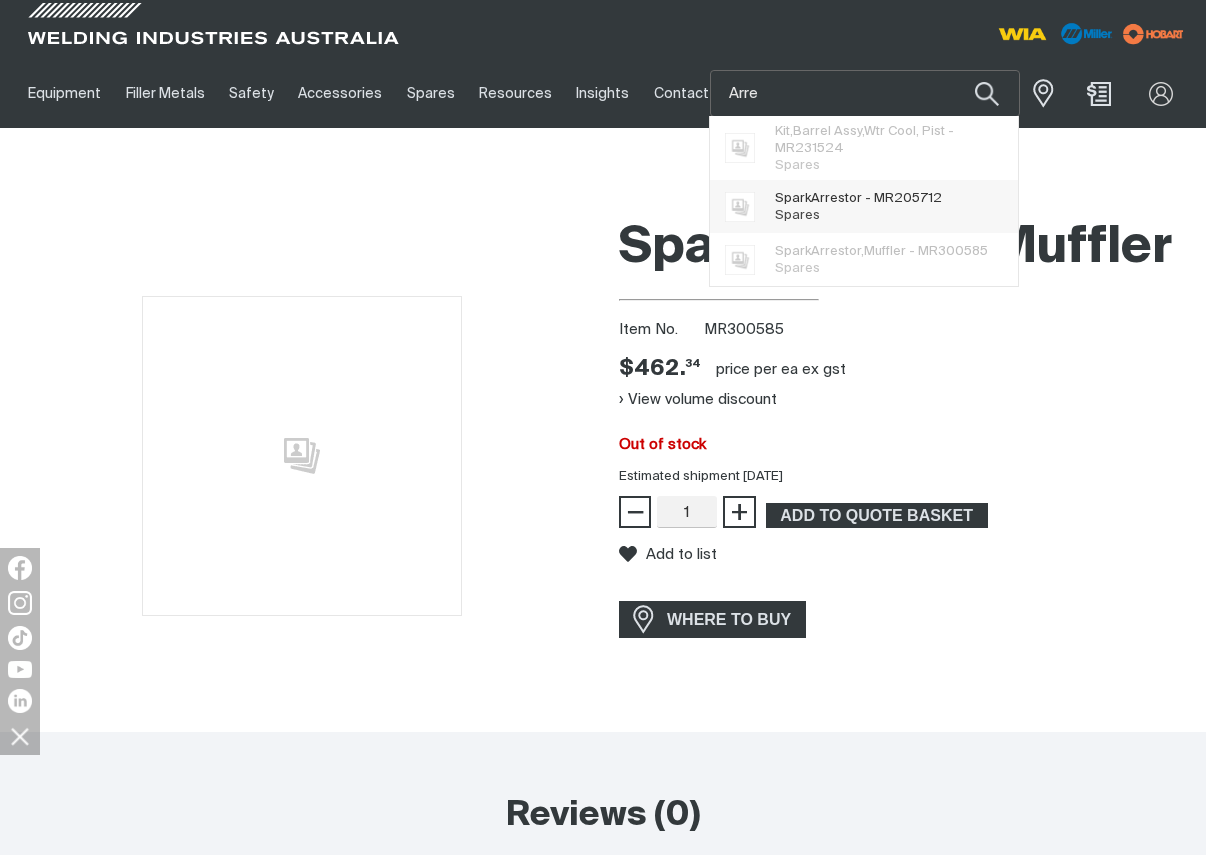 click on "Spark  Arre stor - MR205712" at bounding box center [858, 198] 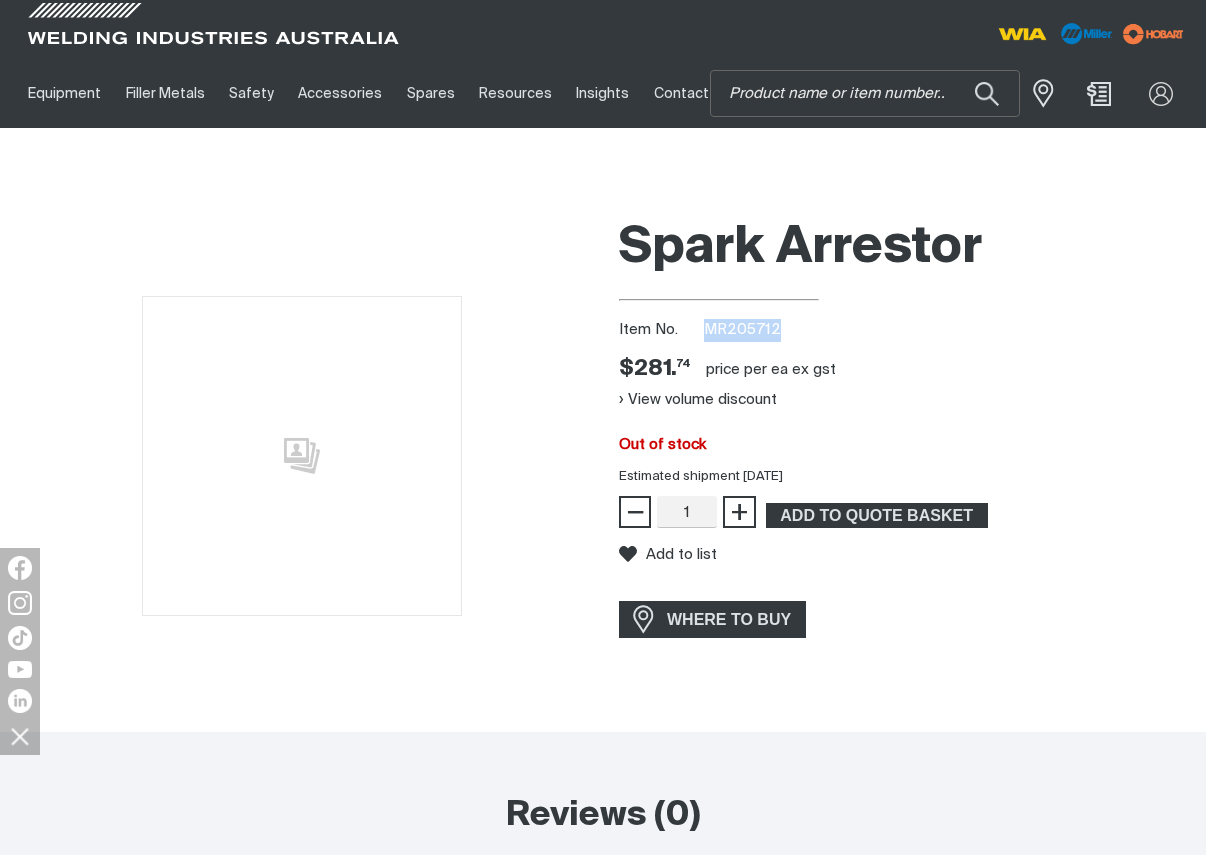 drag, startPoint x: 709, startPoint y: 328, endPoint x: 786, endPoint y: 324, distance: 77.10383 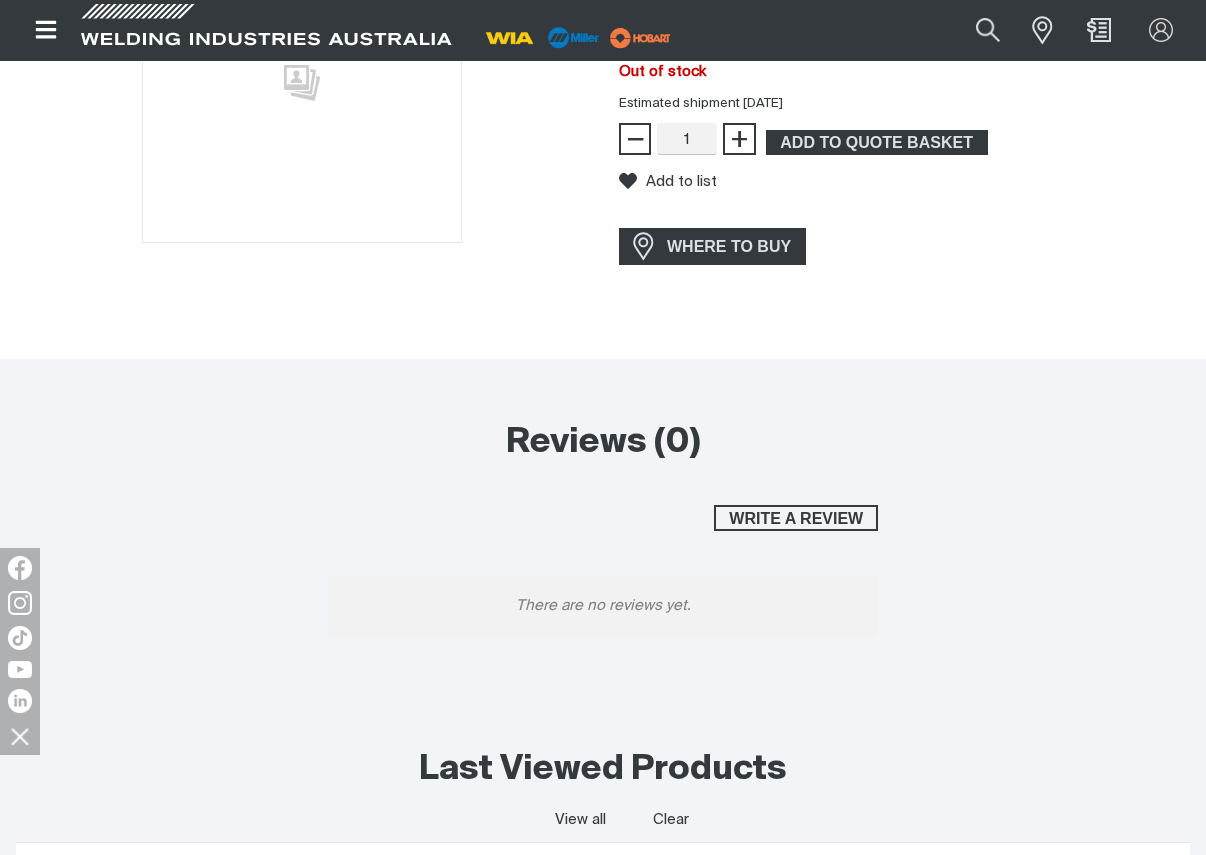 scroll, scrollTop: 0, scrollLeft: 0, axis: both 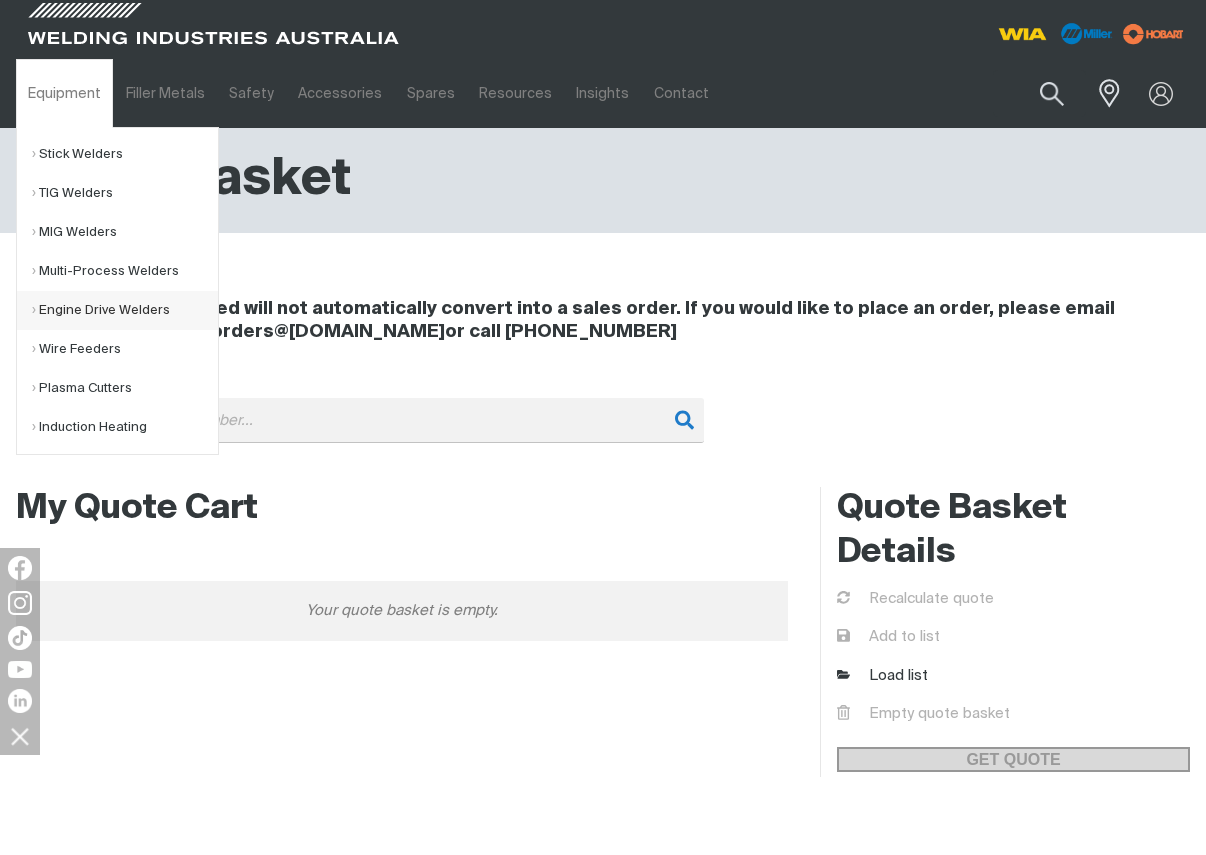 click on "Engine Drive Welders" at bounding box center (125, 310) 